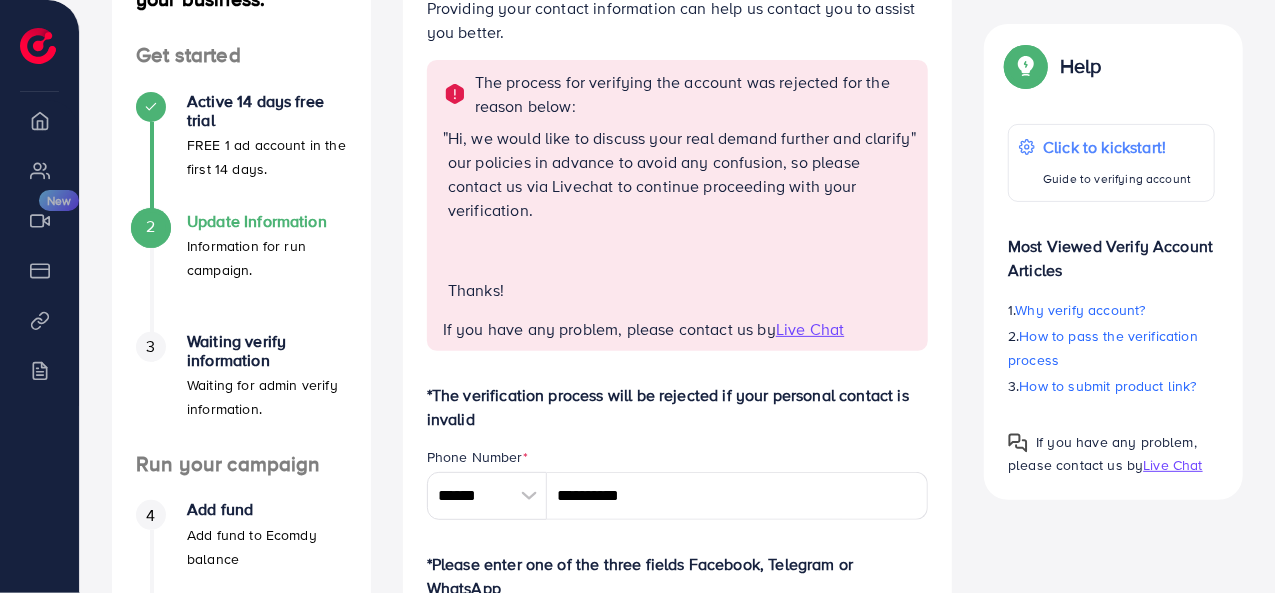 scroll, scrollTop: 0, scrollLeft: 0, axis: both 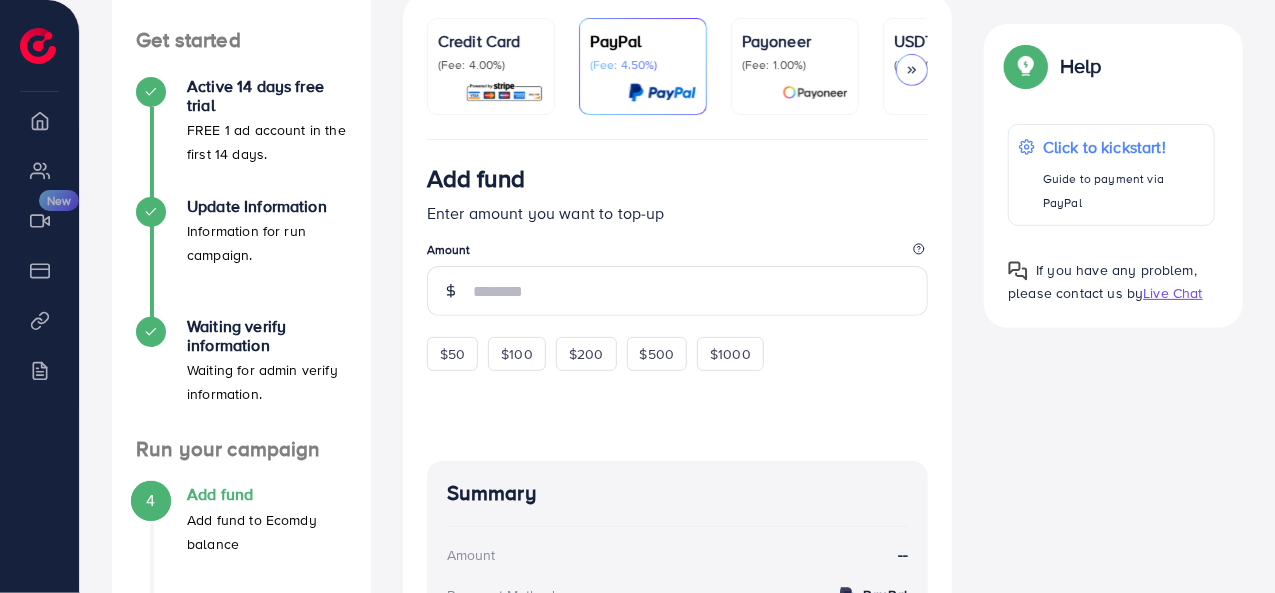 click on "USDT   (Fee: 0.00%)" at bounding box center [947, 66] 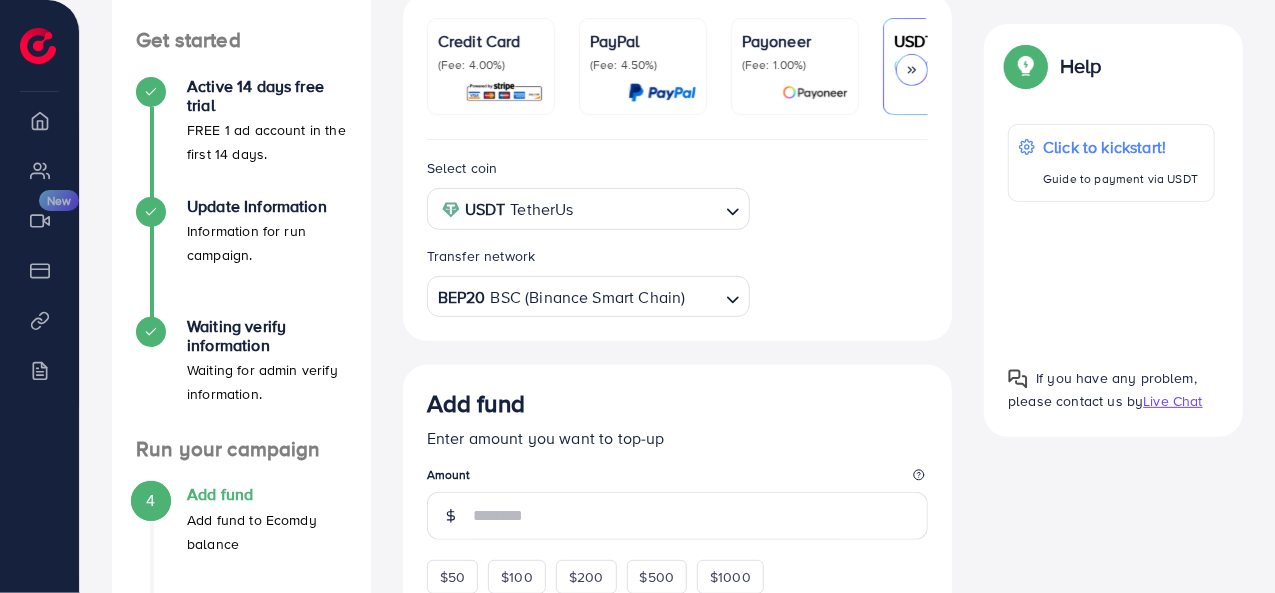 click on "BEP20 BSC (Binance Smart Chain)           Loading..." at bounding box center [589, 296] 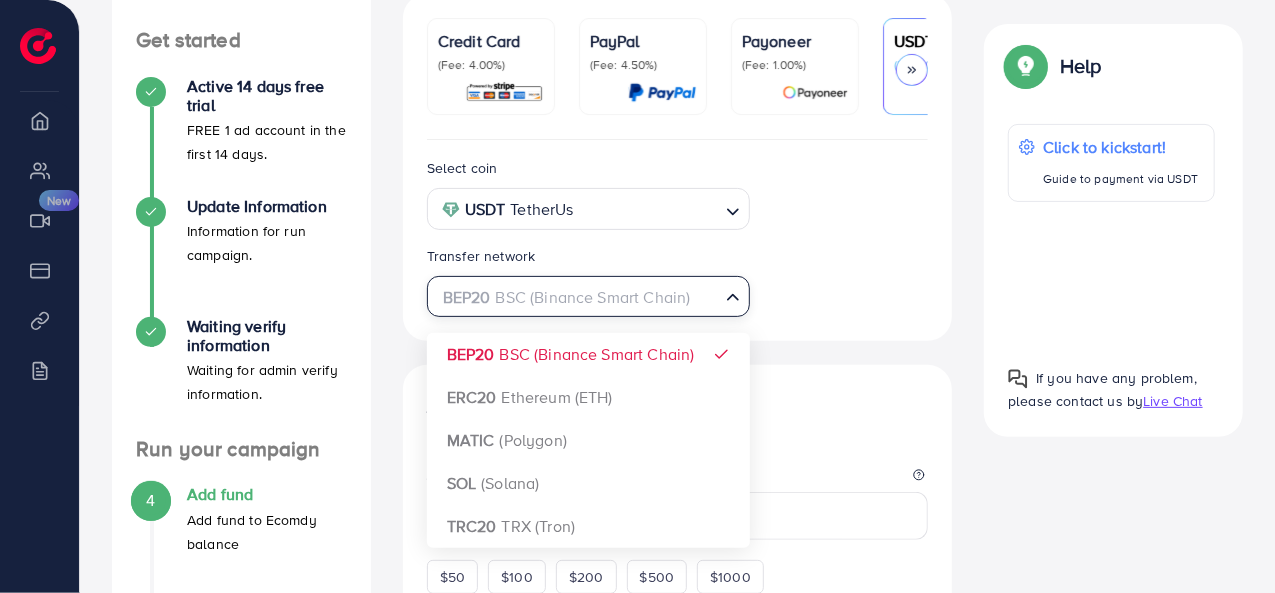 scroll, scrollTop: 300, scrollLeft: 0, axis: vertical 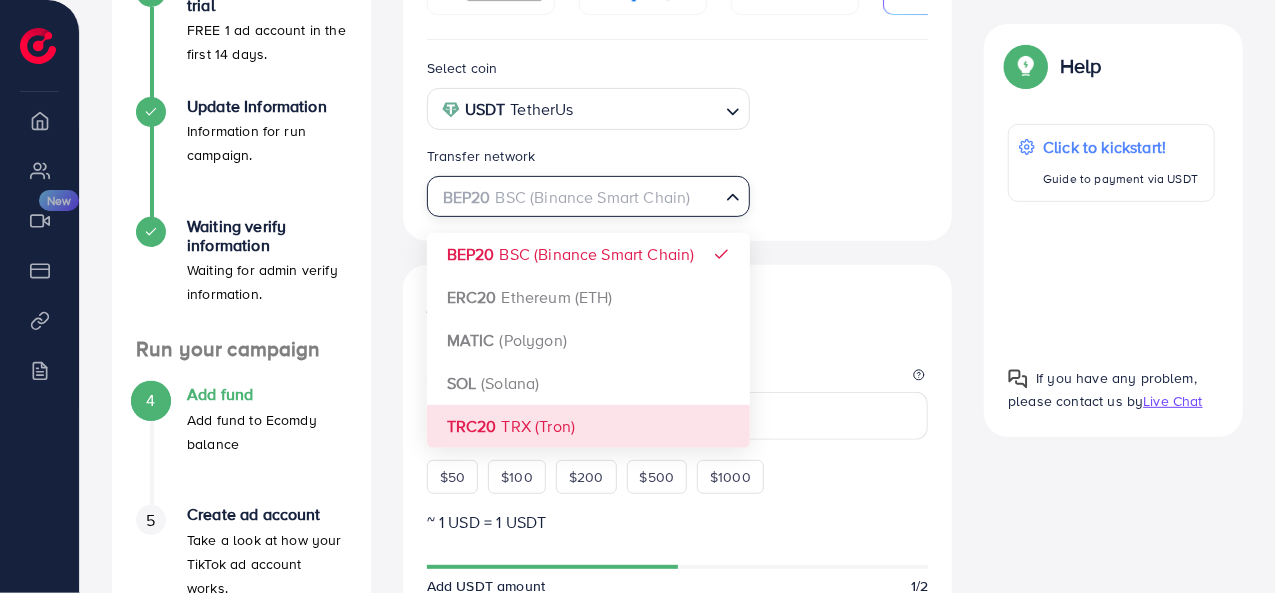click on "Select coin   USDT TetherUs           Loading...     Transfer network   BEP20 BSC (Binance Smart Chain)           Loading...     BEP20 BSC (Binance Smart Chain) ERC20 Ethereum (ETH) MATIC (Polygon) SOL (Solana) TRC20 TRX (Tron)        Add fund  Enter amount you want to top-up Amount $50 $100 $200 $500 $1000  ~ 1 USD = 1 USDT   Add USDT amount  1/2 5% 10% 15% 20%  Continue   Summary   Amount   --   Payment Method   --   Coin type   --   Tax   (3.00%)   --   Transfer network   --   Total Amount   --" at bounding box center (678, 583) 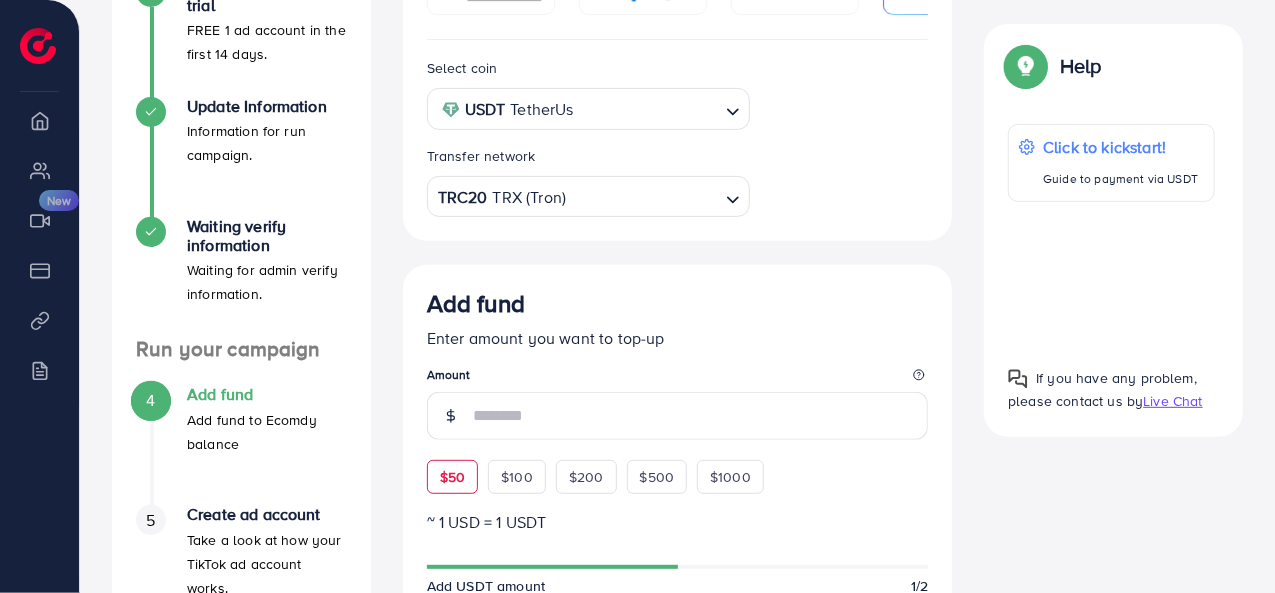 click on "$50" at bounding box center (452, 477) 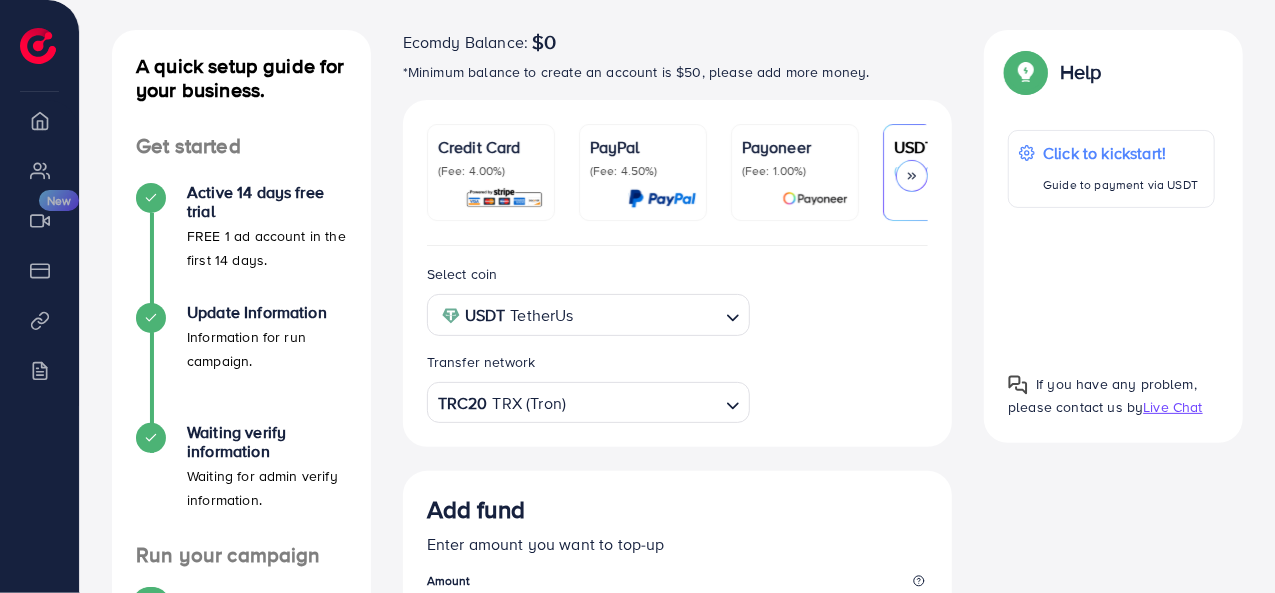scroll, scrollTop: 0, scrollLeft: 0, axis: both 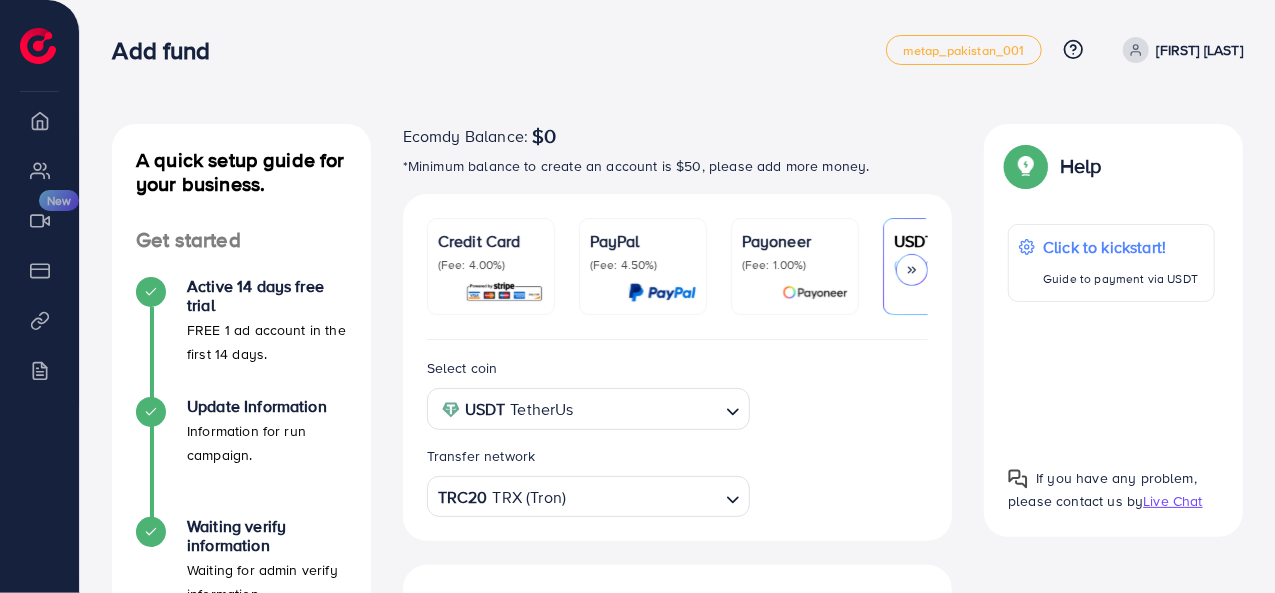 click at bounding box center (912, 270) 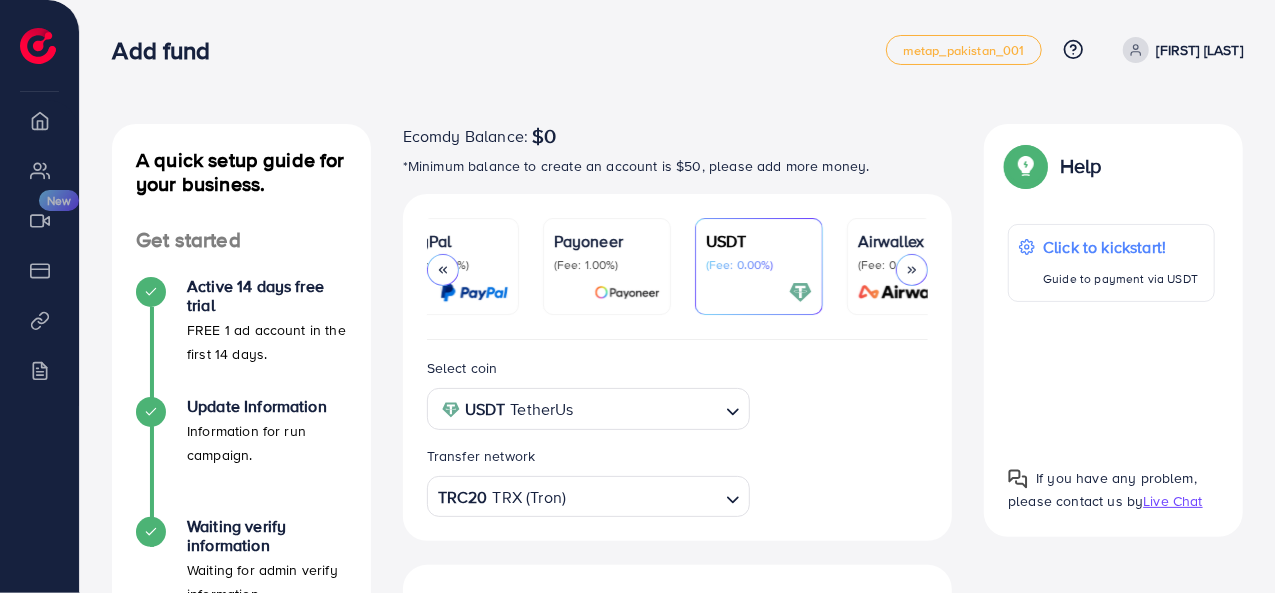 scroll, scrollTop: 0, scrollLeft: 234, axis: horizontal 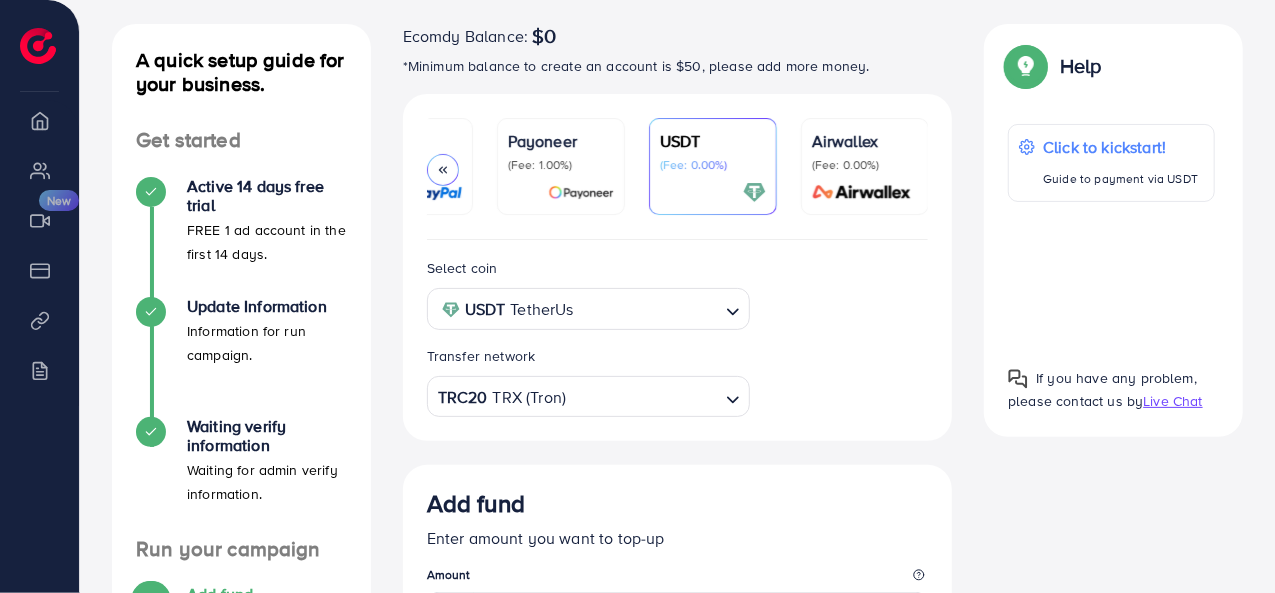 click at bounding box center [649, 309] 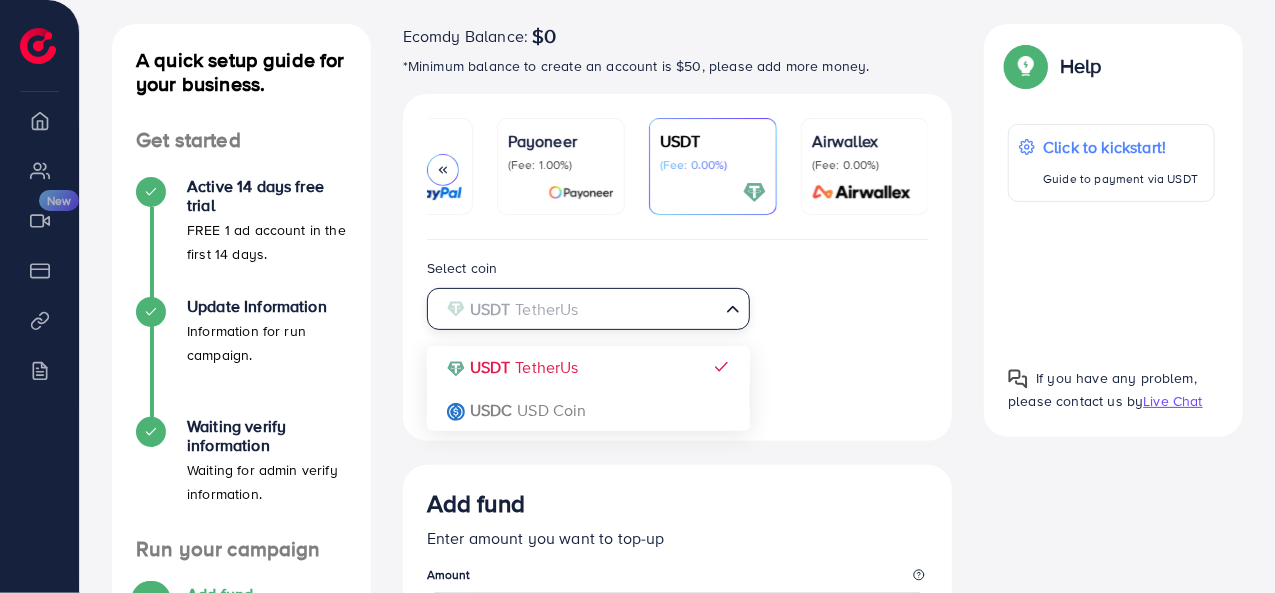 click at bounding box center [577, 309] 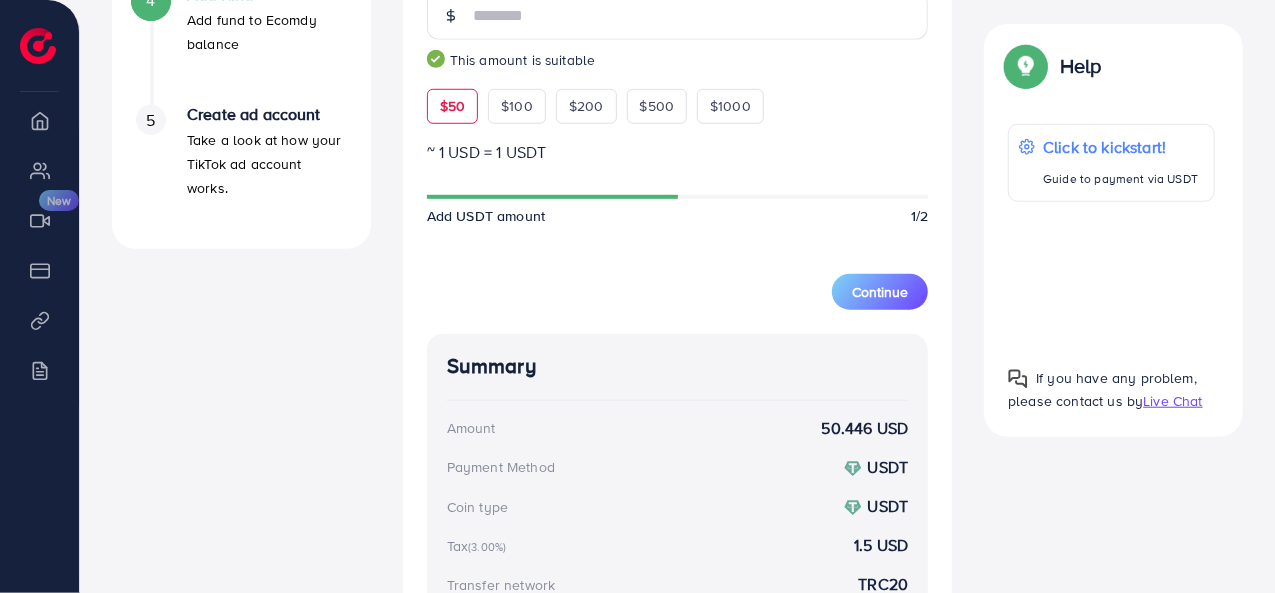 scroll, scrollTop: 994, scrollLeft: 0, axis: vertical 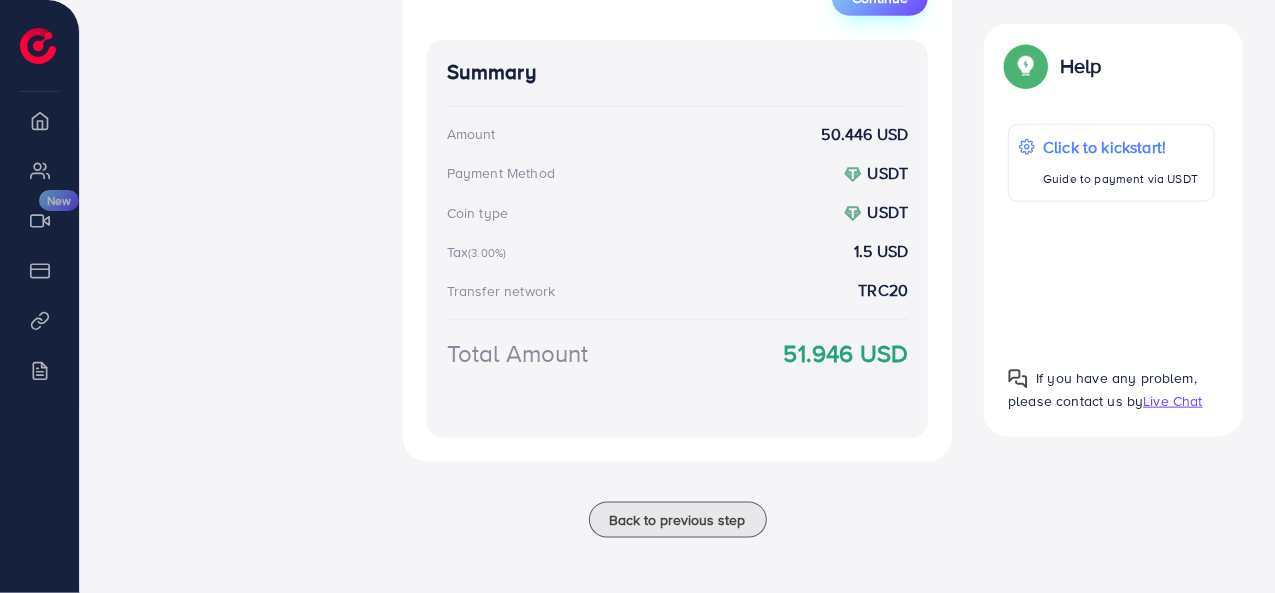 click on "Continue" at bounding box center [880, -2] 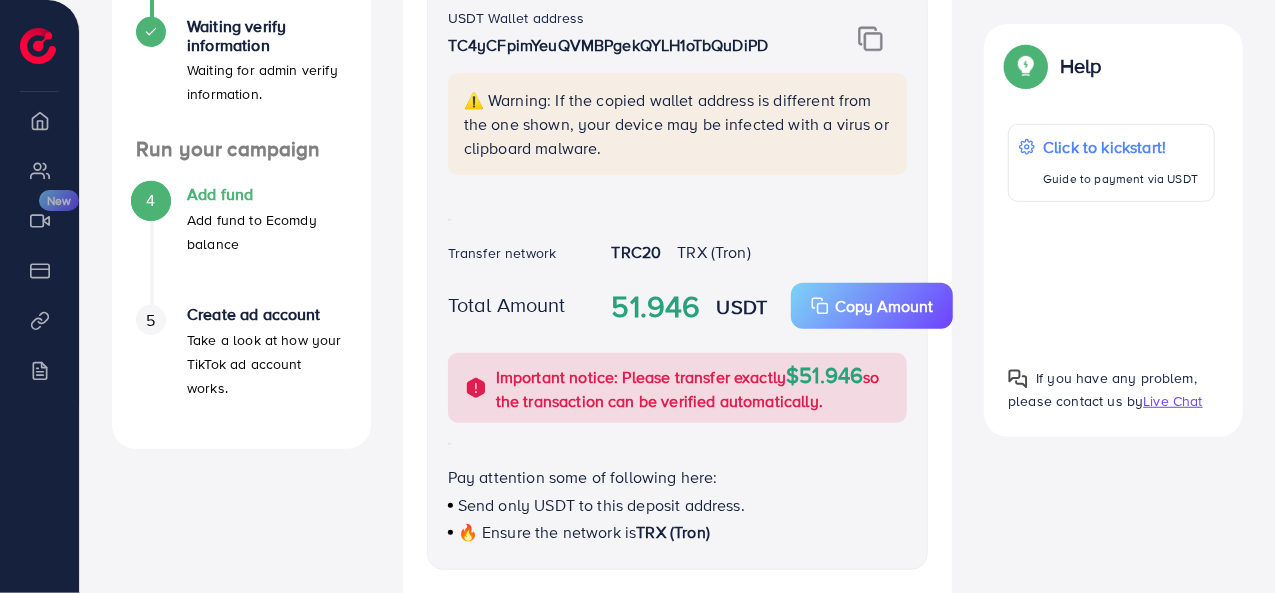 scroll, scrollTop: 494, scrollLeft: 0, axis: vertical 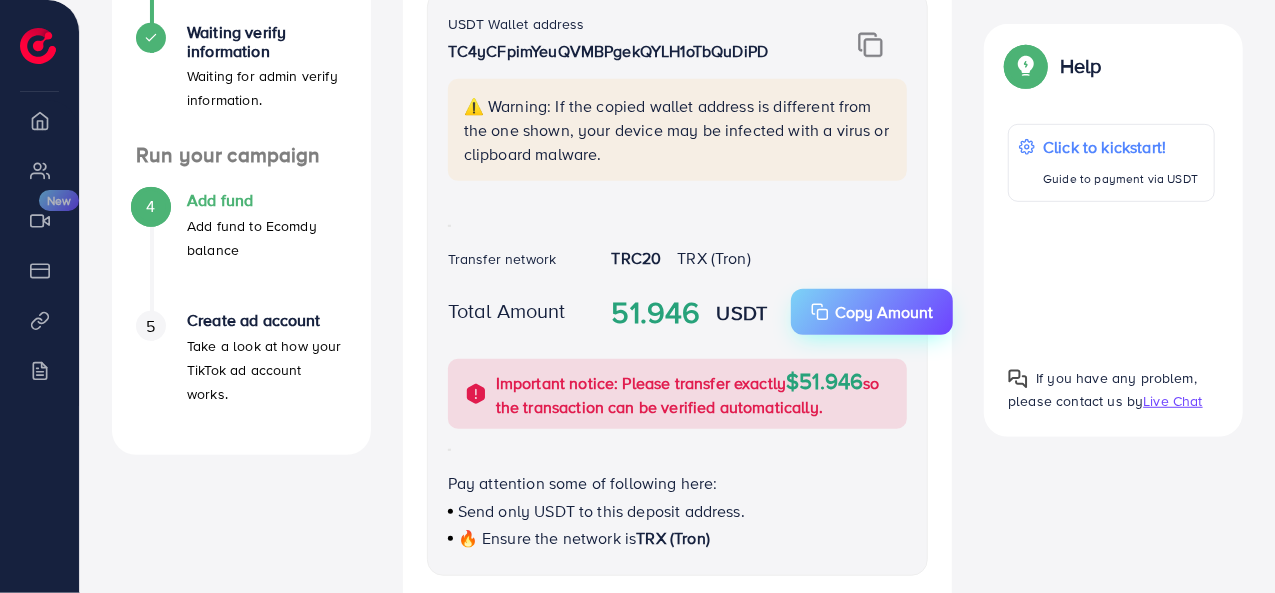 click on "Copy Amount" at bounding box center (884, 312) 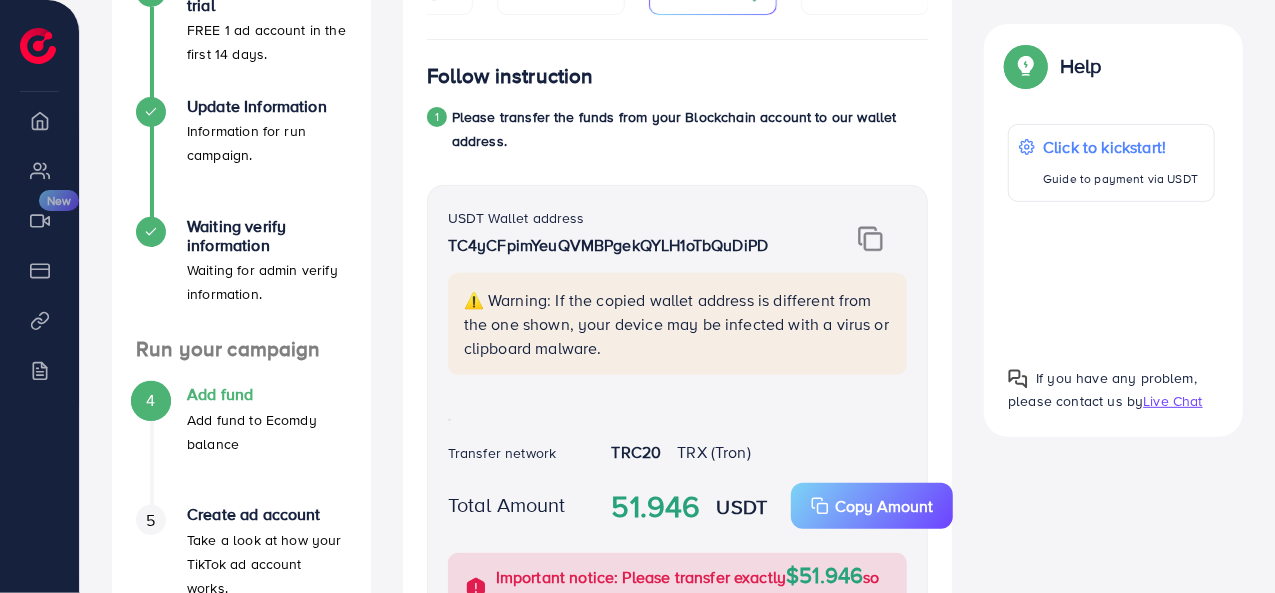 scroll, scrollTop: 294, scrollLeft: 0, axis: vertical 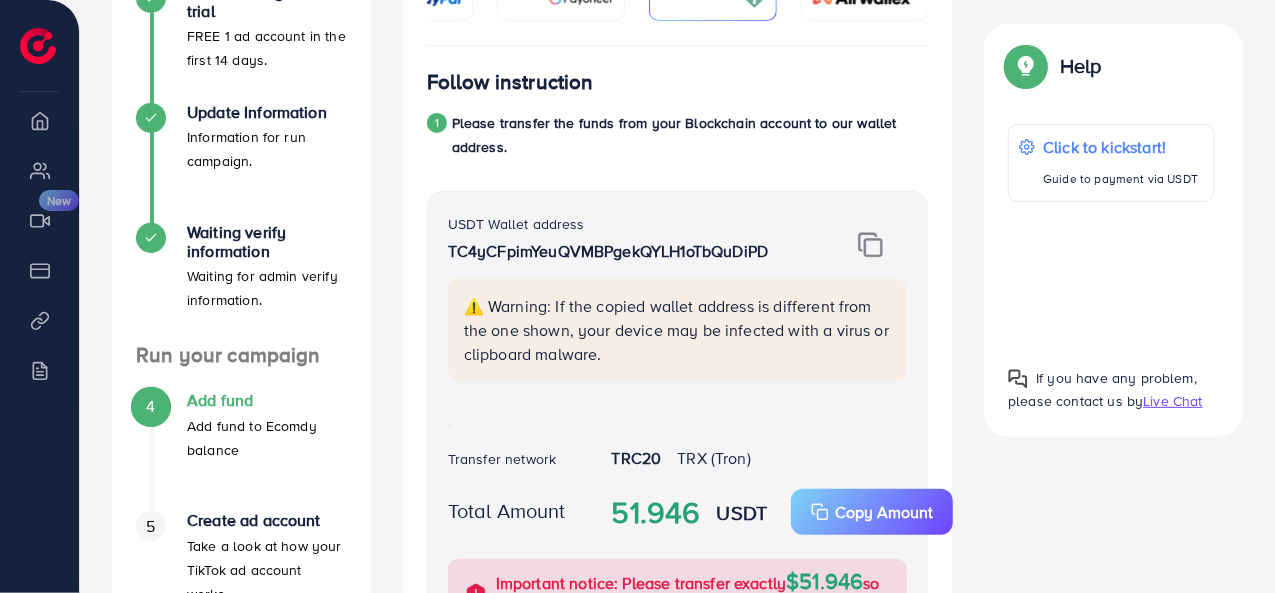 click at bounding box center (870, 245) 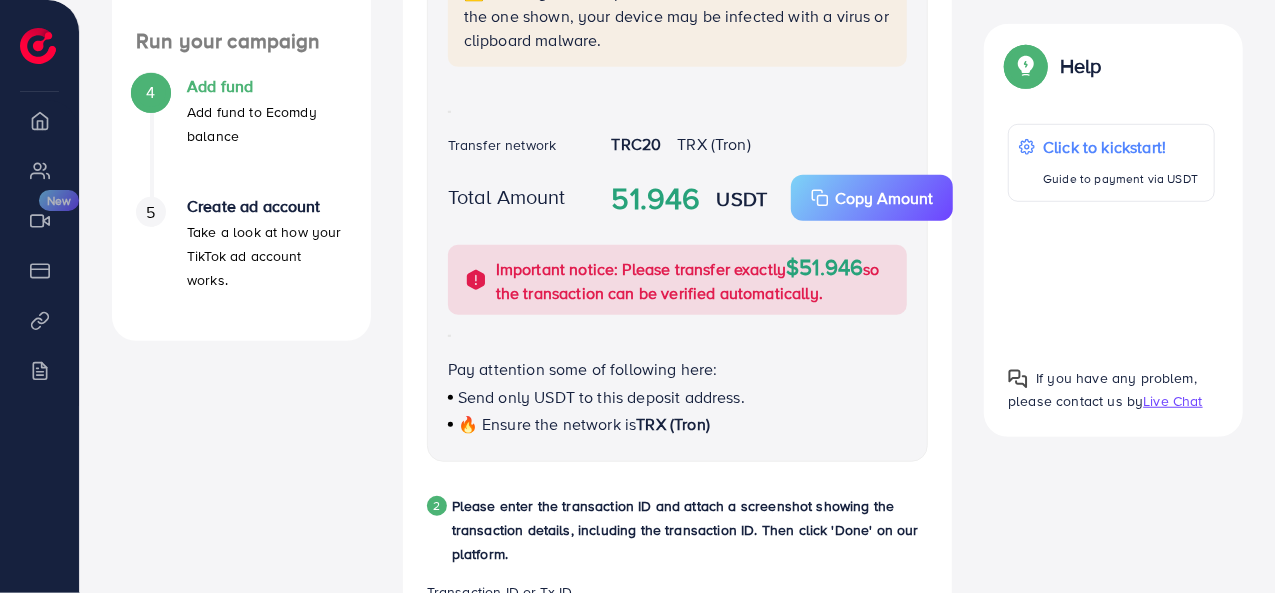 scroll, scrollTop: 794, scrollLeft: 0, axis: vertical 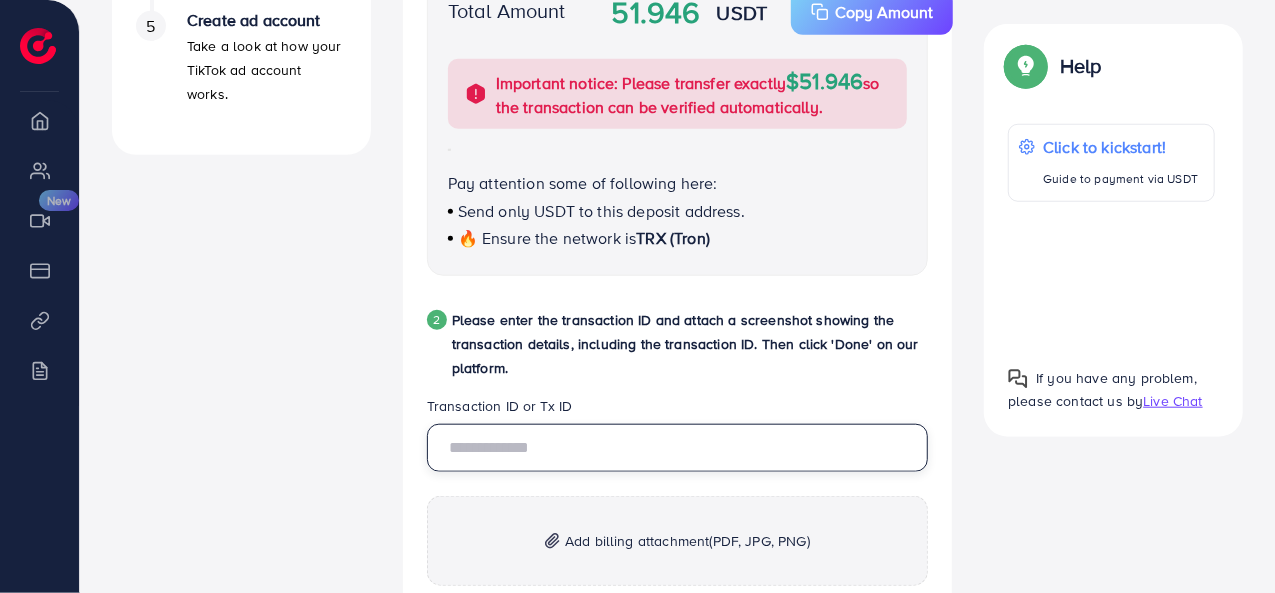 paste on "**********" 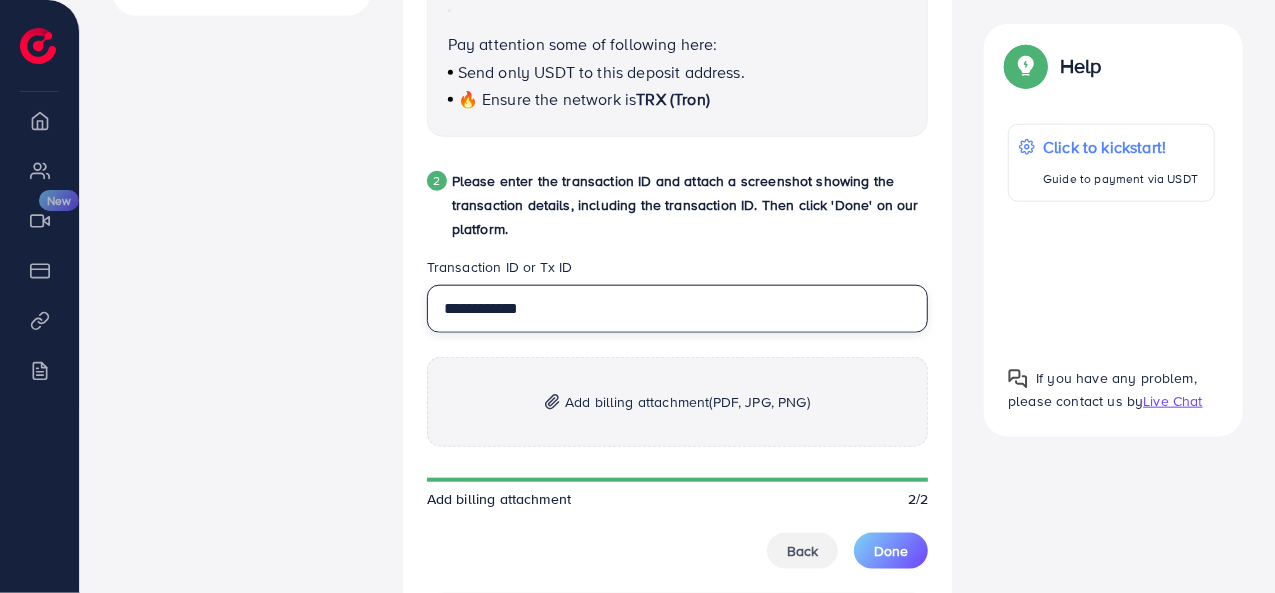 scroll, scrollTop: 994, scrollLeft: 0, axis: vertical 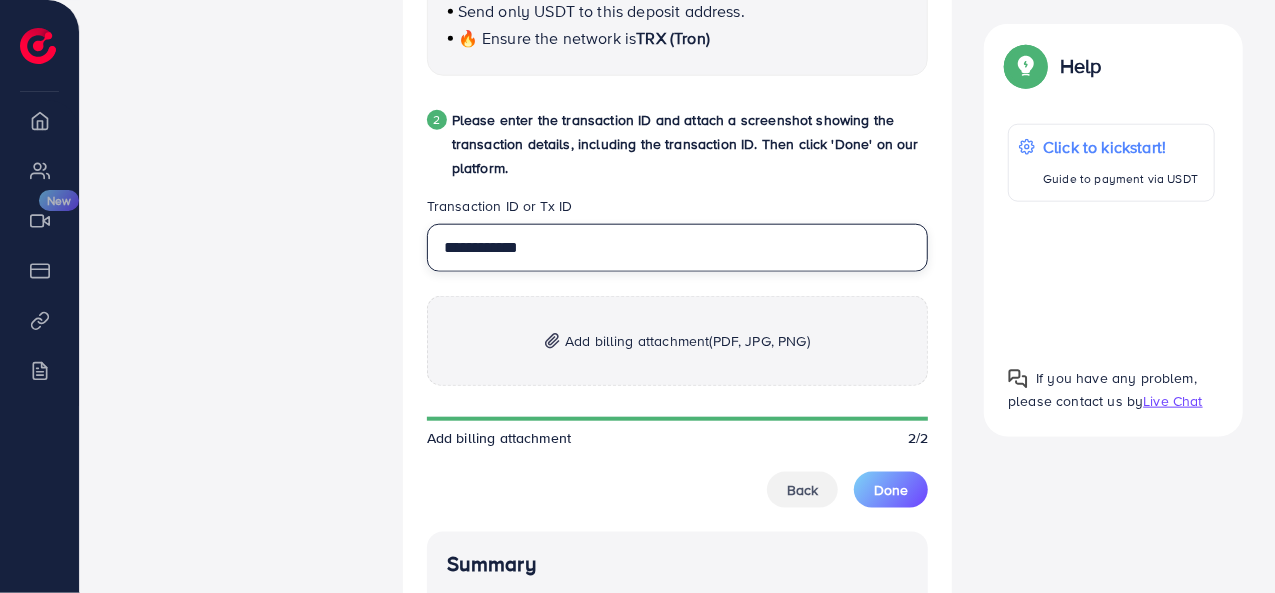 type on "**********" 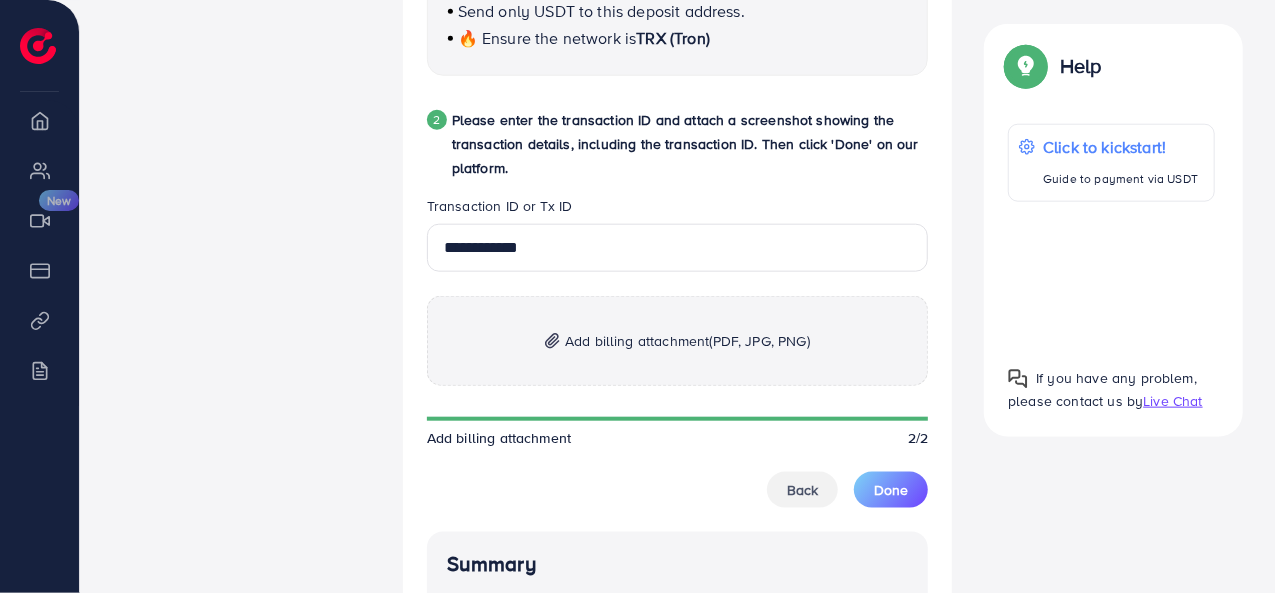 click on "Add billing attachment  (PDF, JPG, PNG)" at bounding box center [678, 341] 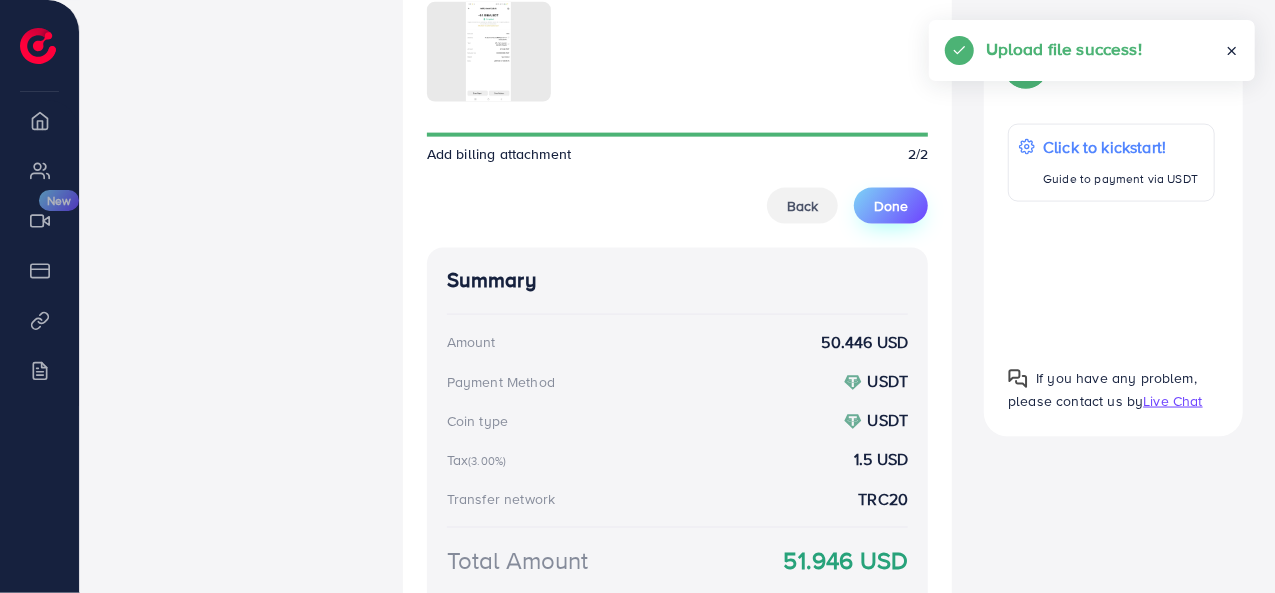 click on "Done" at bounding box center [891, 206] 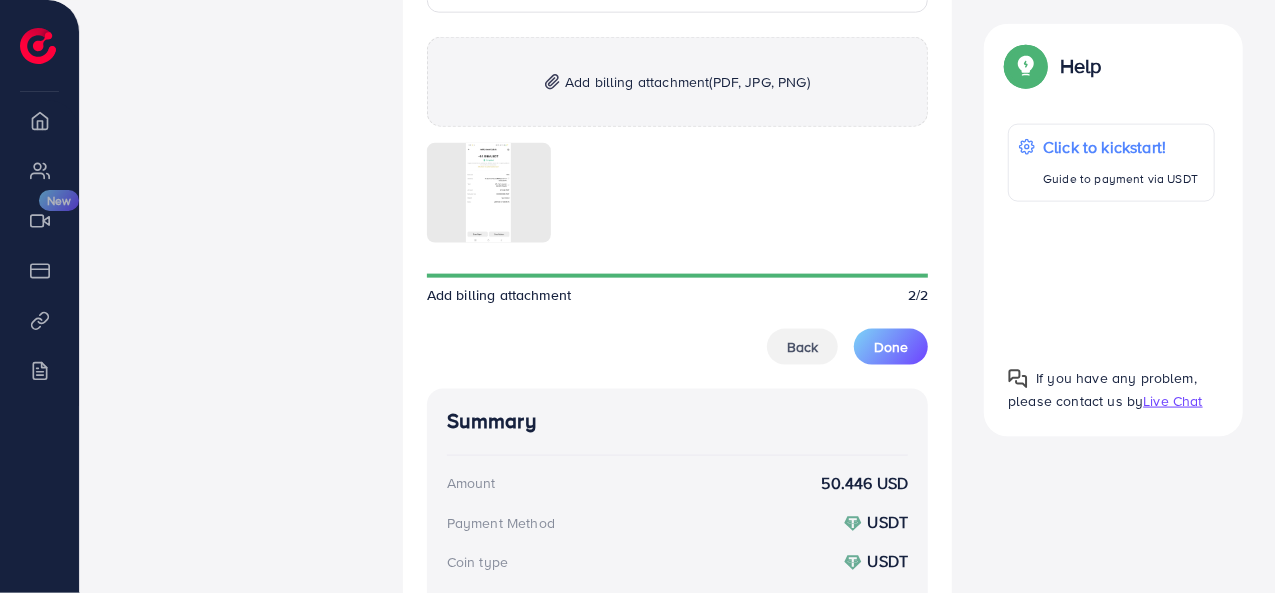 scroll, scrollTop: 1203, scrollLeft: 0, axis: vertical 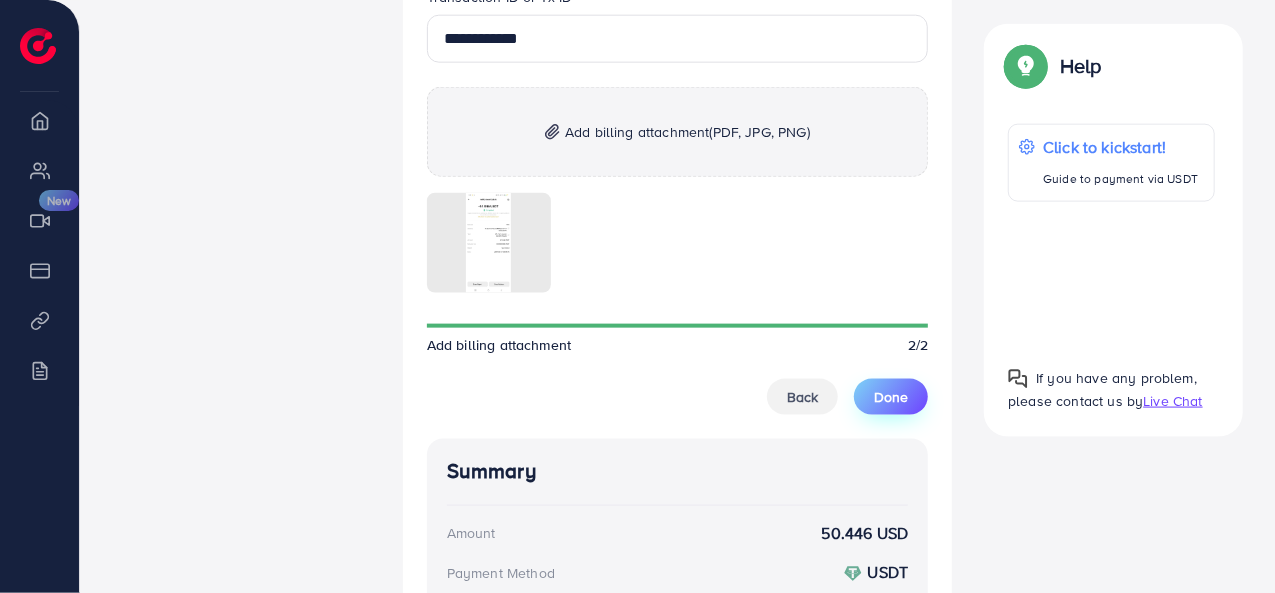 click on "Done" at bounding box center [891, 397] 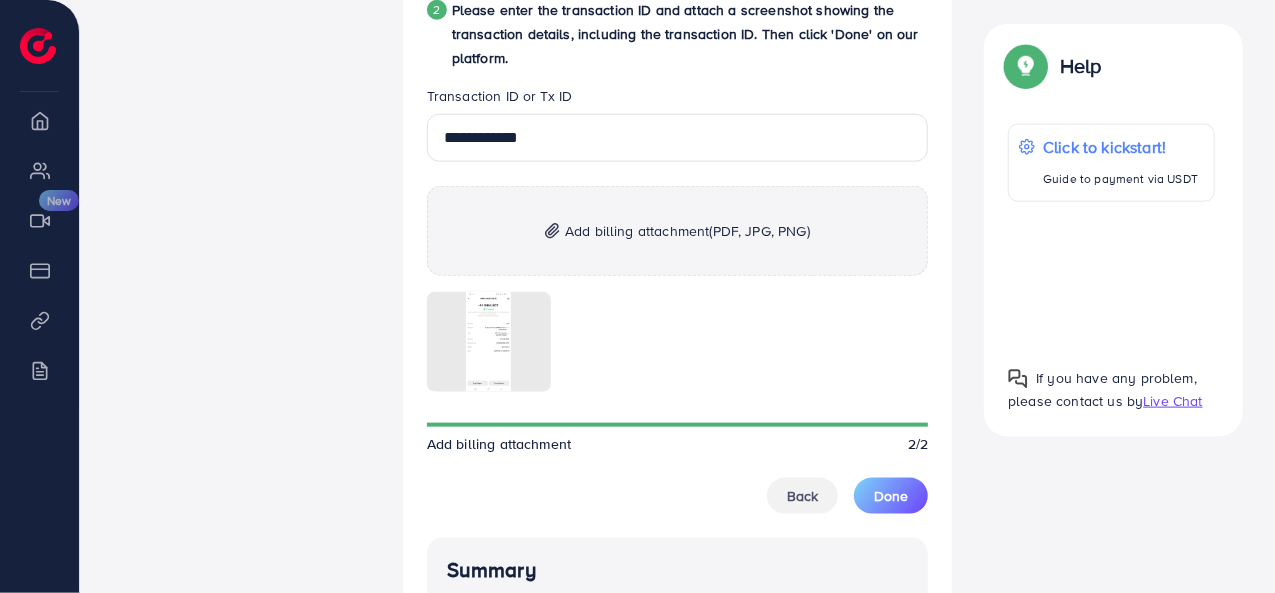 scroll, scrollTop: 1203, scrollLeft: 0, axis: vertical 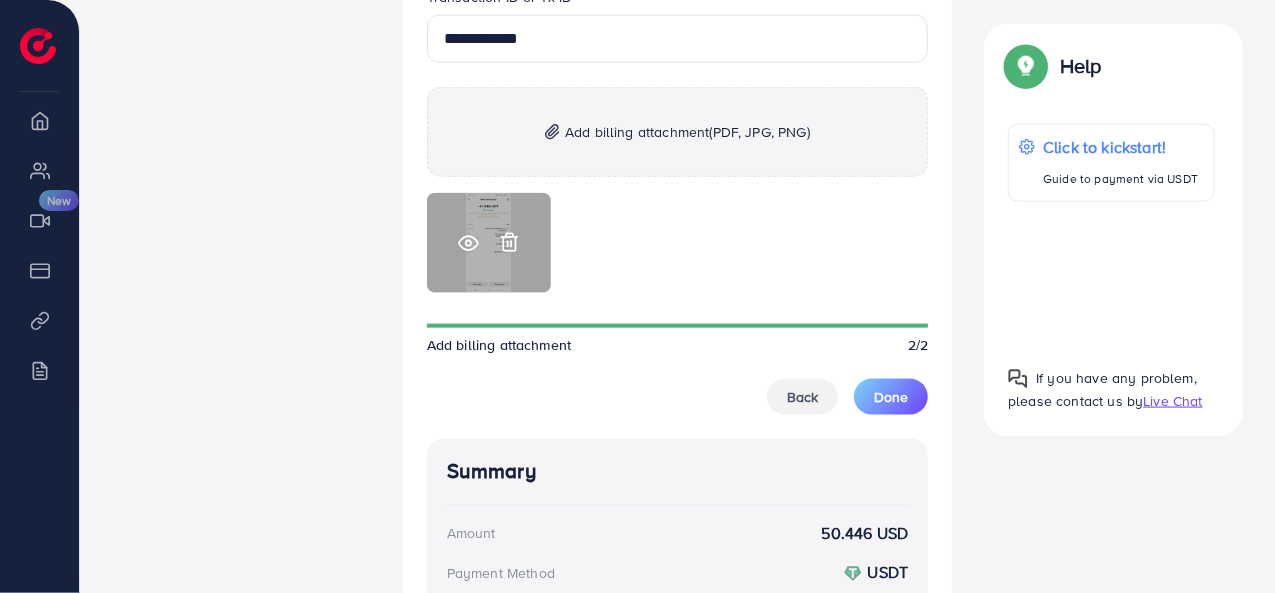click at bounding box center [489, 243] 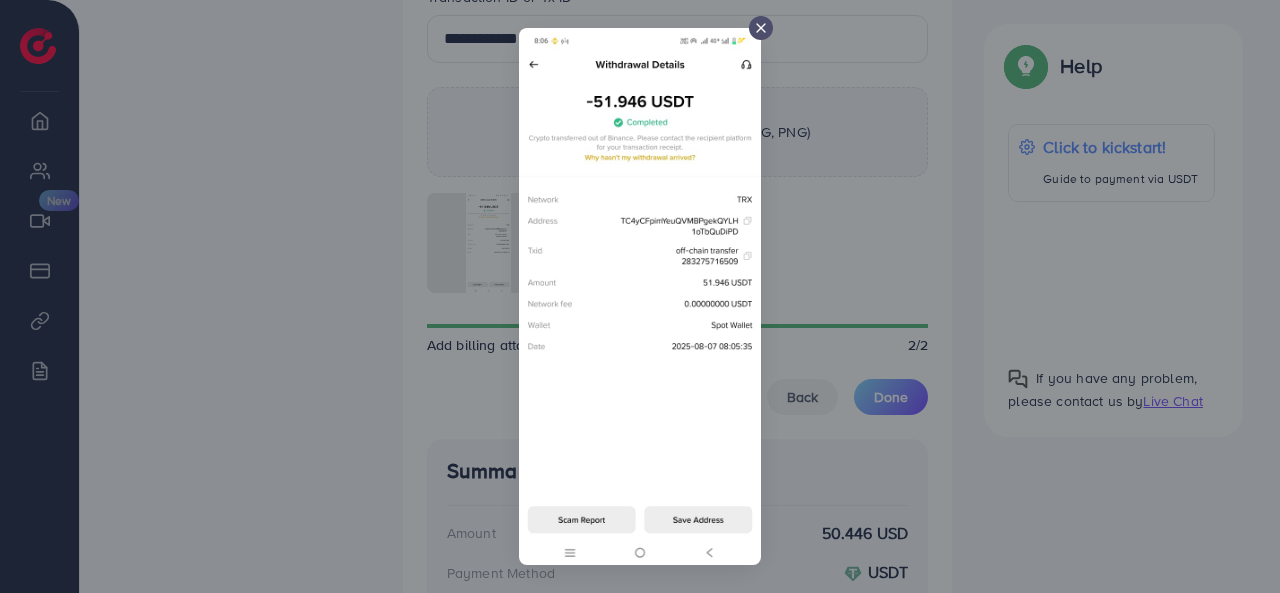 click at bounding box center [761, 28] 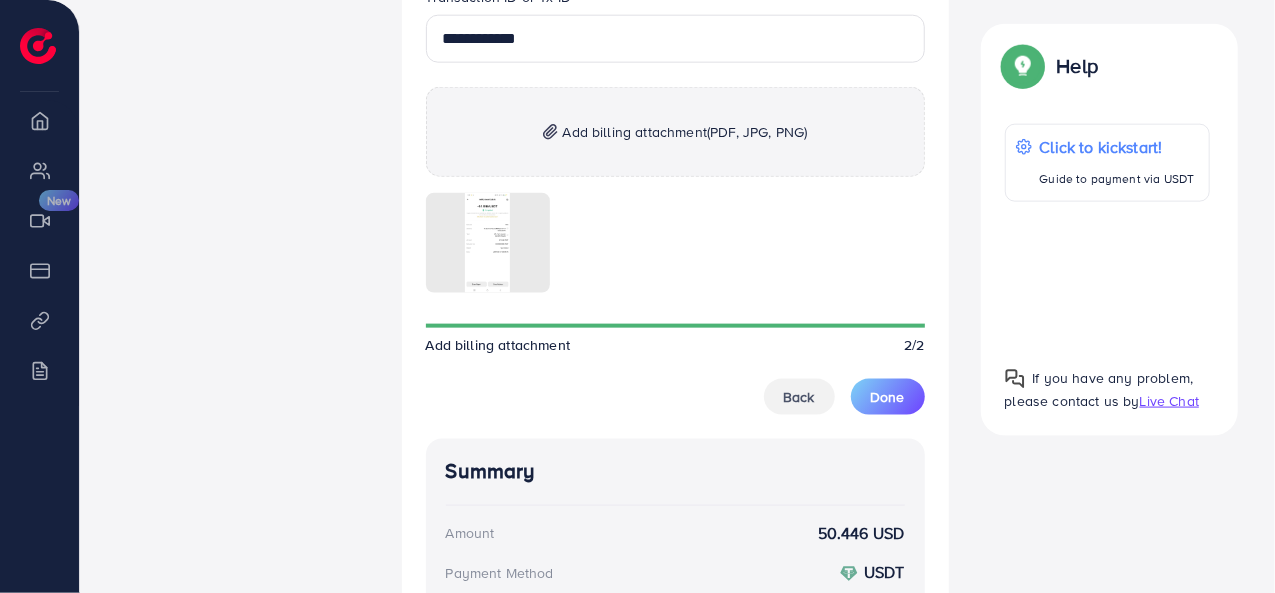 scroll, scrollTop: 0, scrollLeft: 232, axis: horizontal 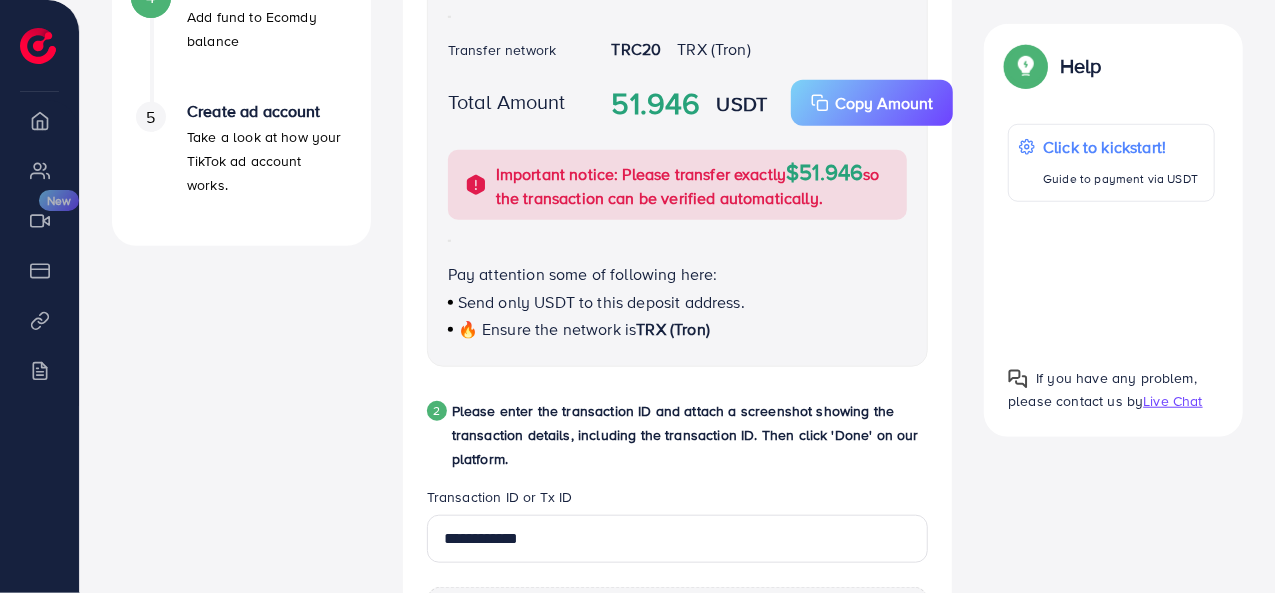 click at bounding box center (1049, 331) 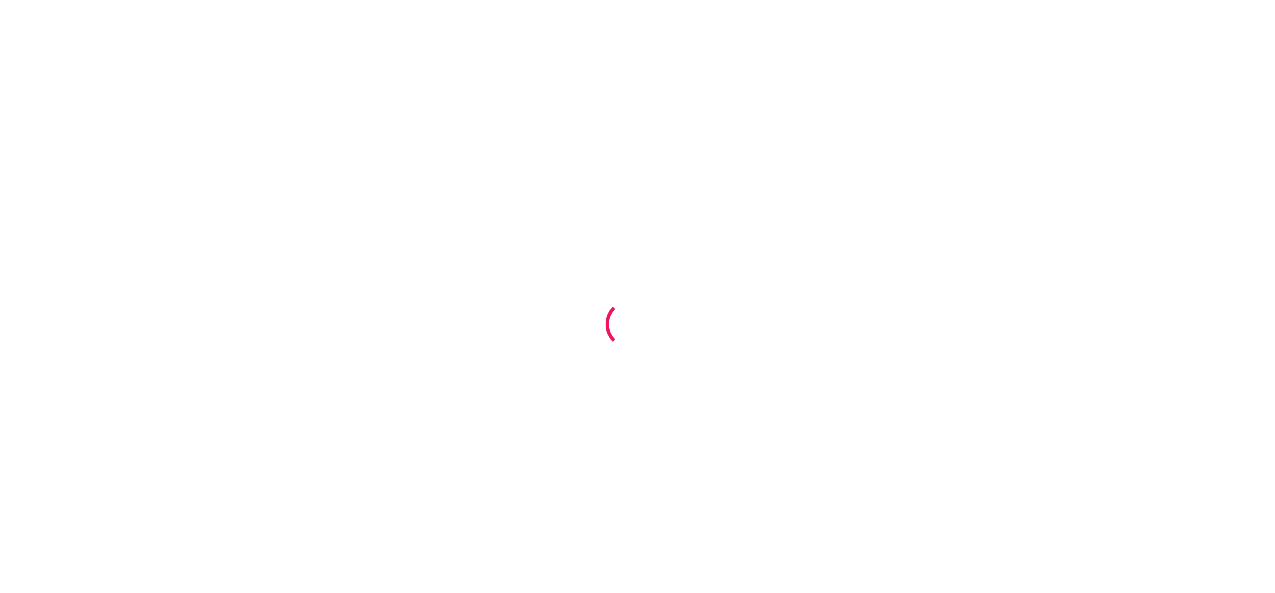 scroll, scrollTop: 0, scrollLeft: 0, axis: both 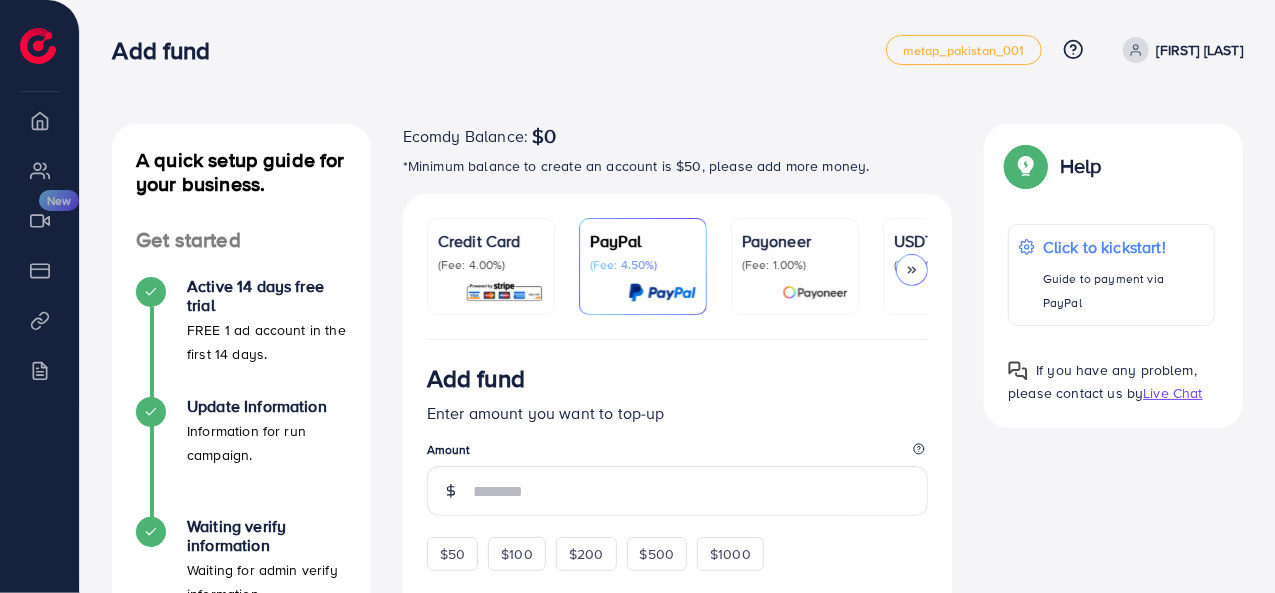 click on "USDT   (Fee: 0.00%)" at bounding box center [947, 266] 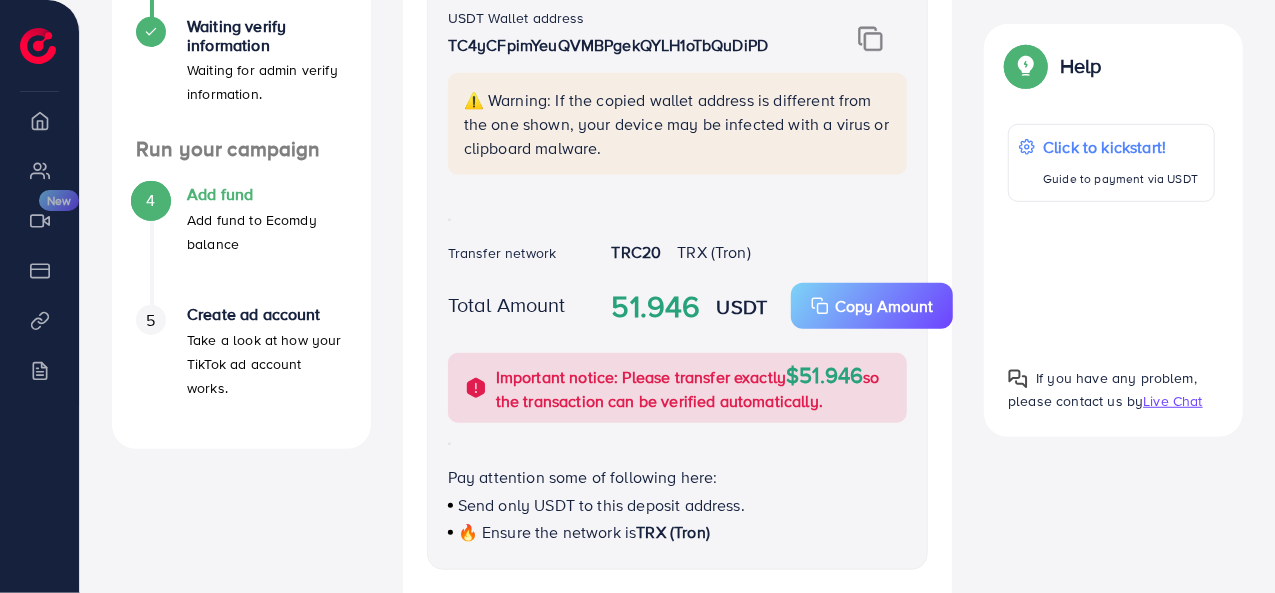 scroll, scrollTop: 900, scrollLeft: 0, axis: vertical 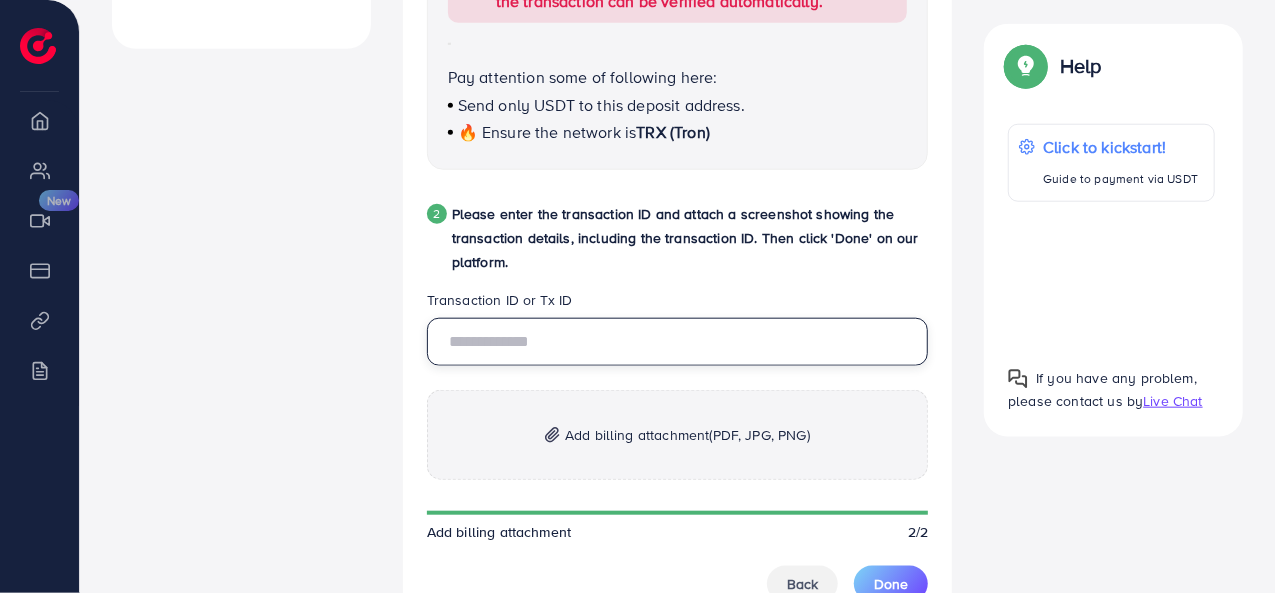 click at bounding box center (678, 342) 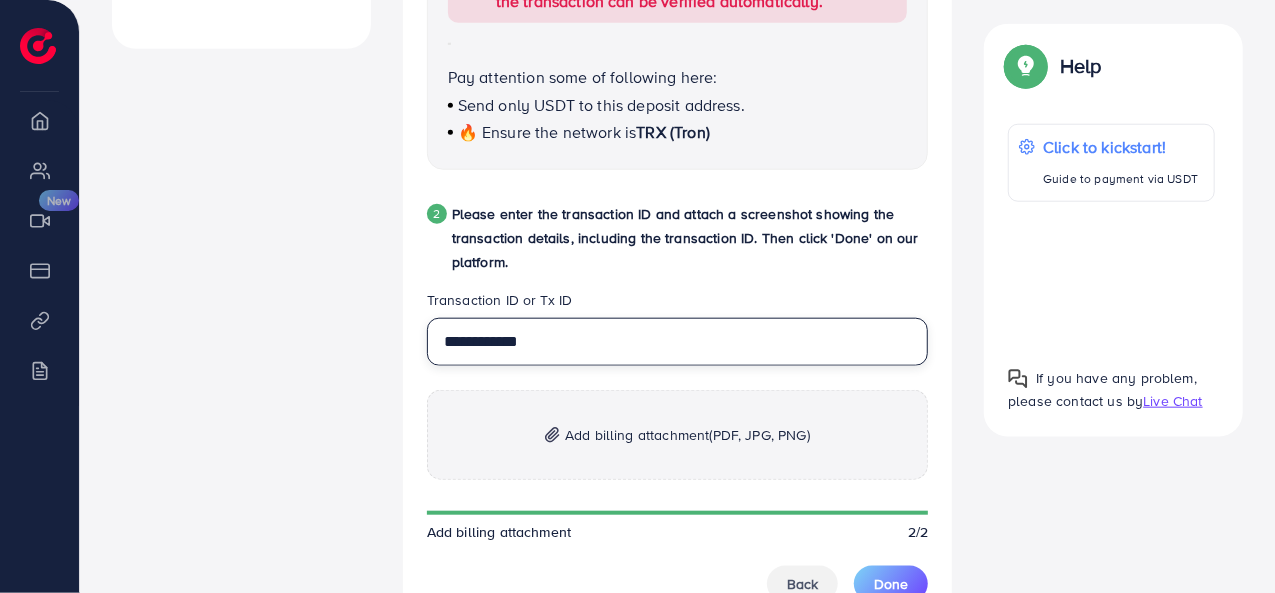 type on "**********" 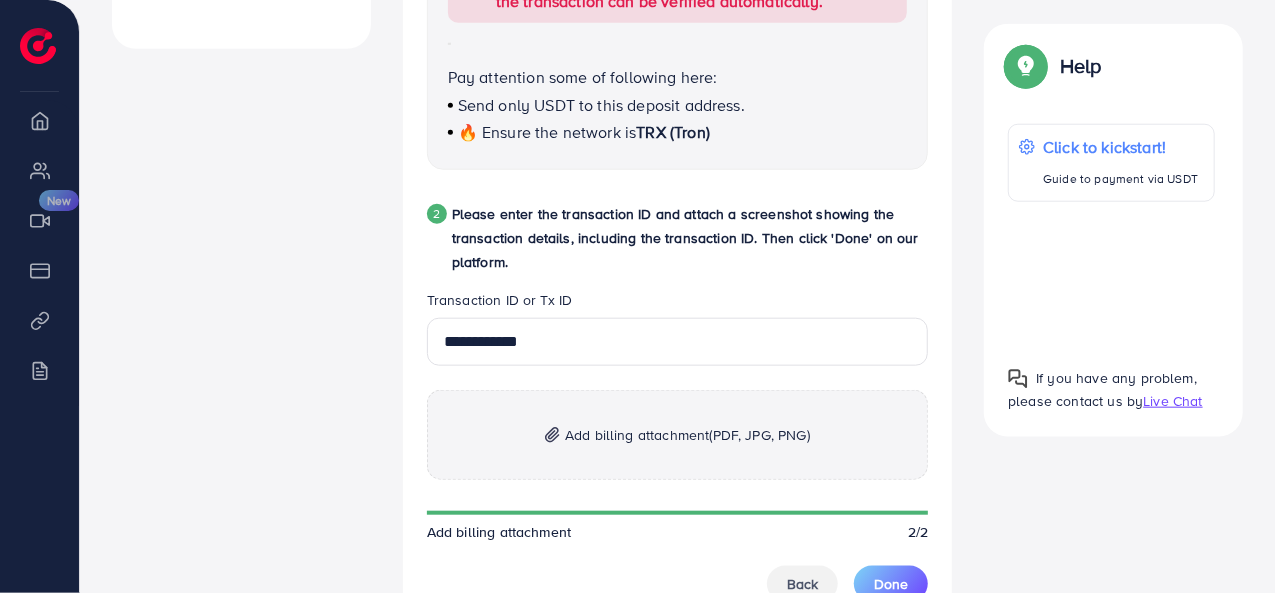 click on "Add billing attachment  (PDF, JPG, PNG)" at bounding box center [687, 435] 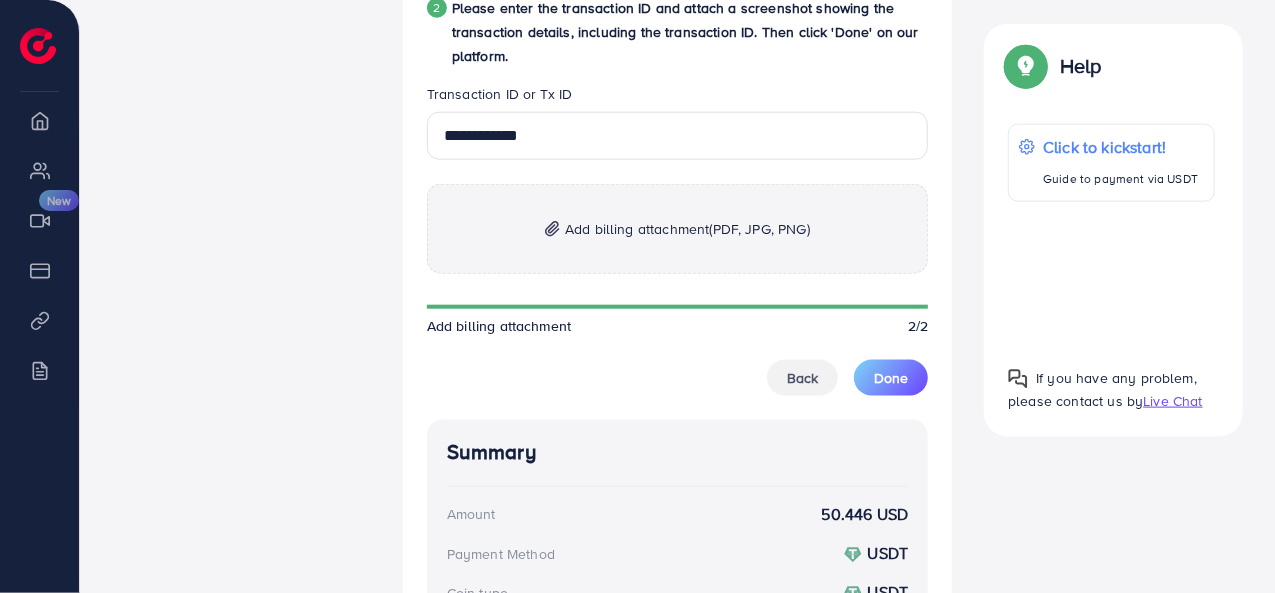 scroll, scrollTop: 1087, scrollLeft: 0, axis: vertical 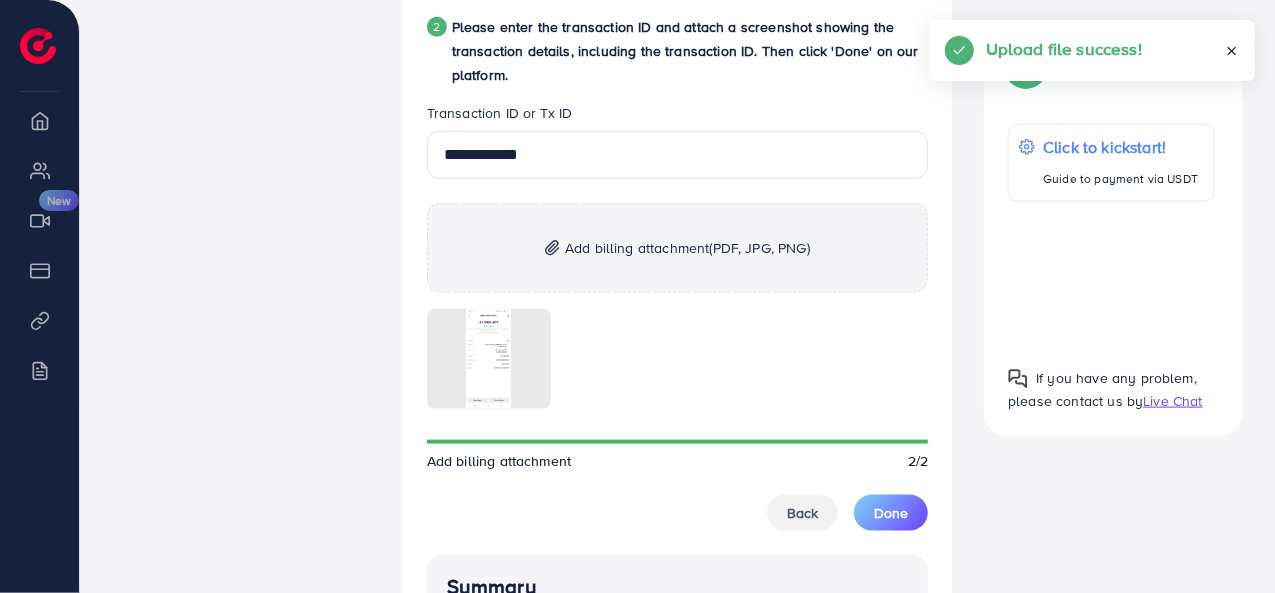 click on "Add billing attachment  (PDF, JPG, PNG)" at bounding box center [678, 248] 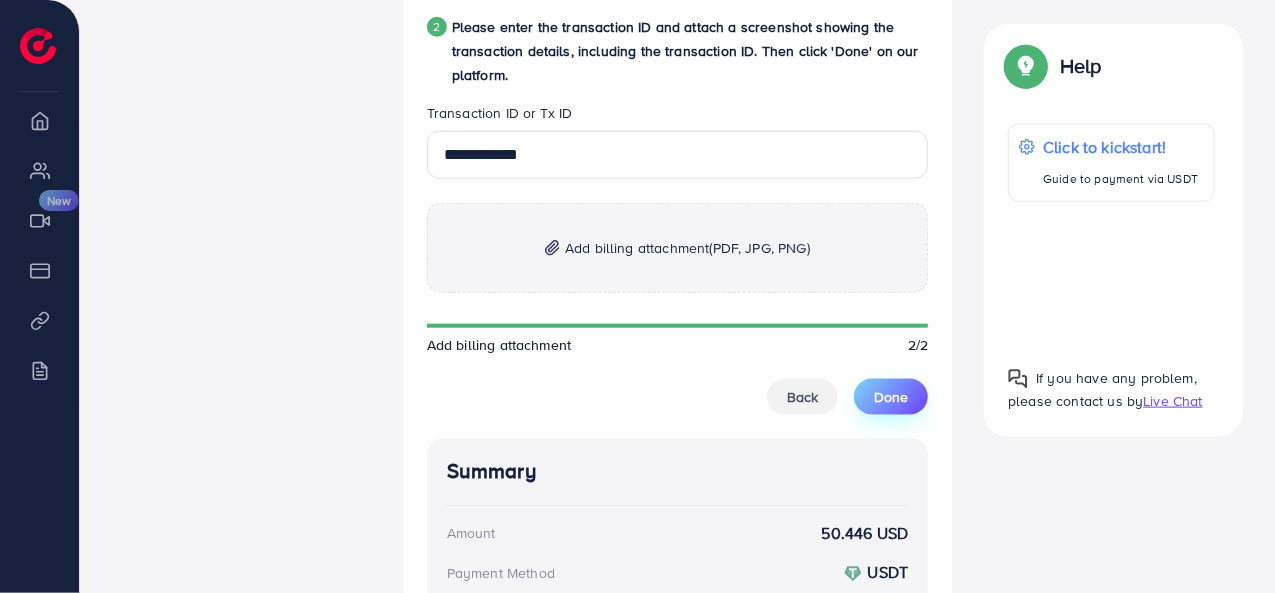 click on "Done" at bounding box center (891, 397) 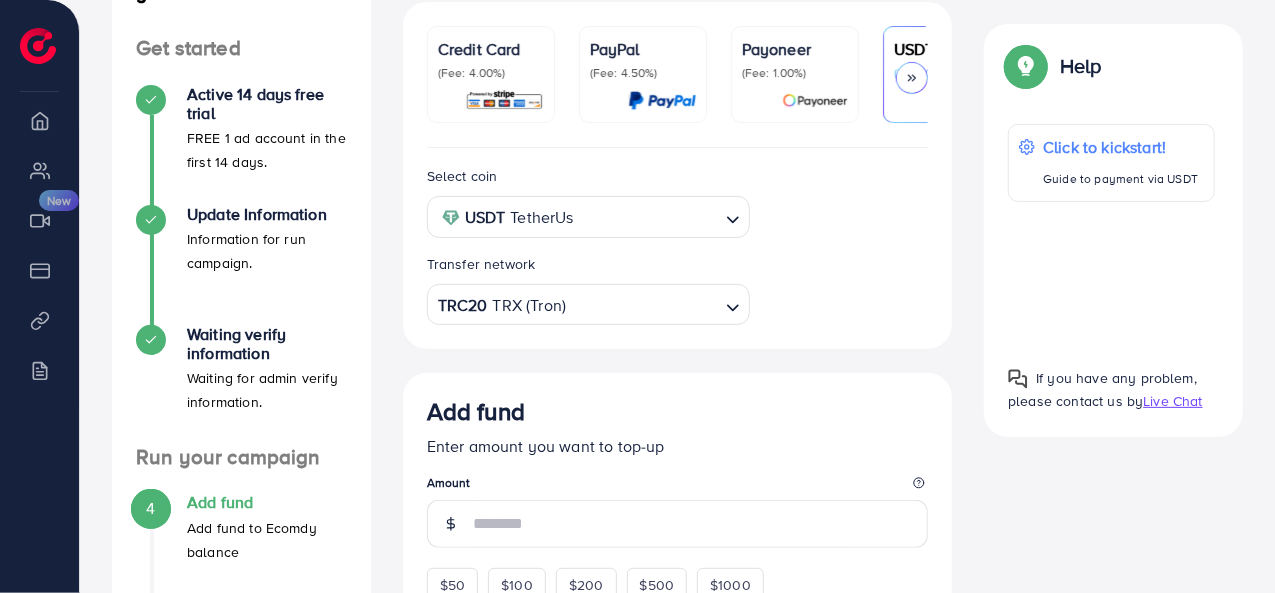 scroll, scrollTop: 500, scrollLeft: 0, axis: vertical 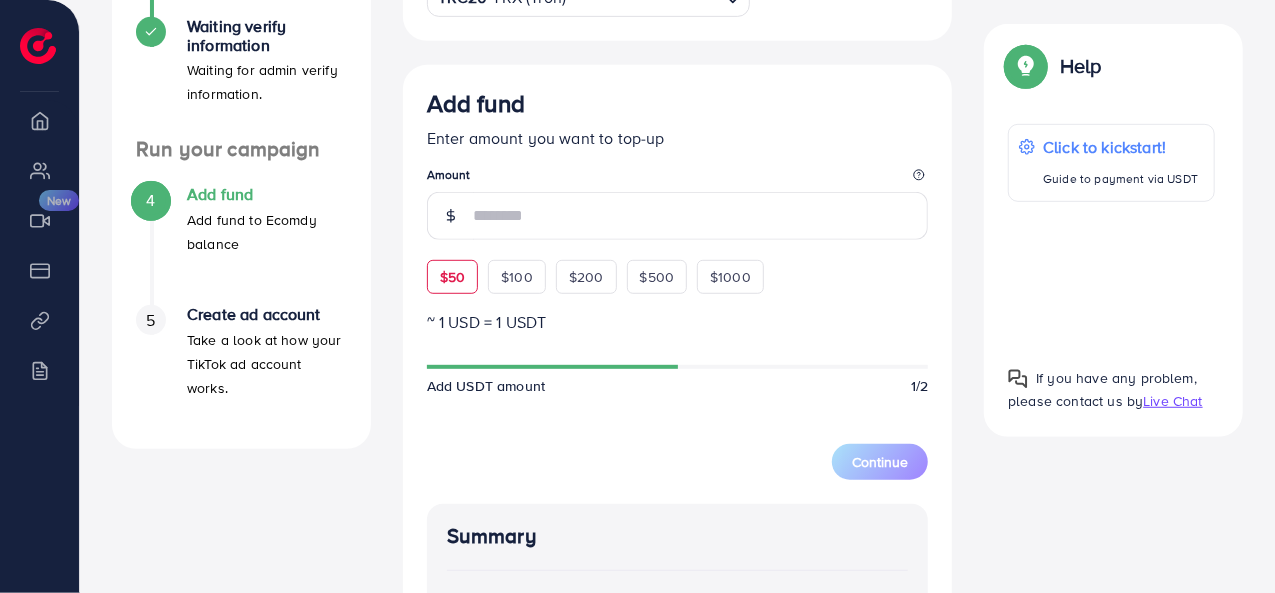 click on "$50 $100 $200 $500 $1000" at bounding box center (632, 272) 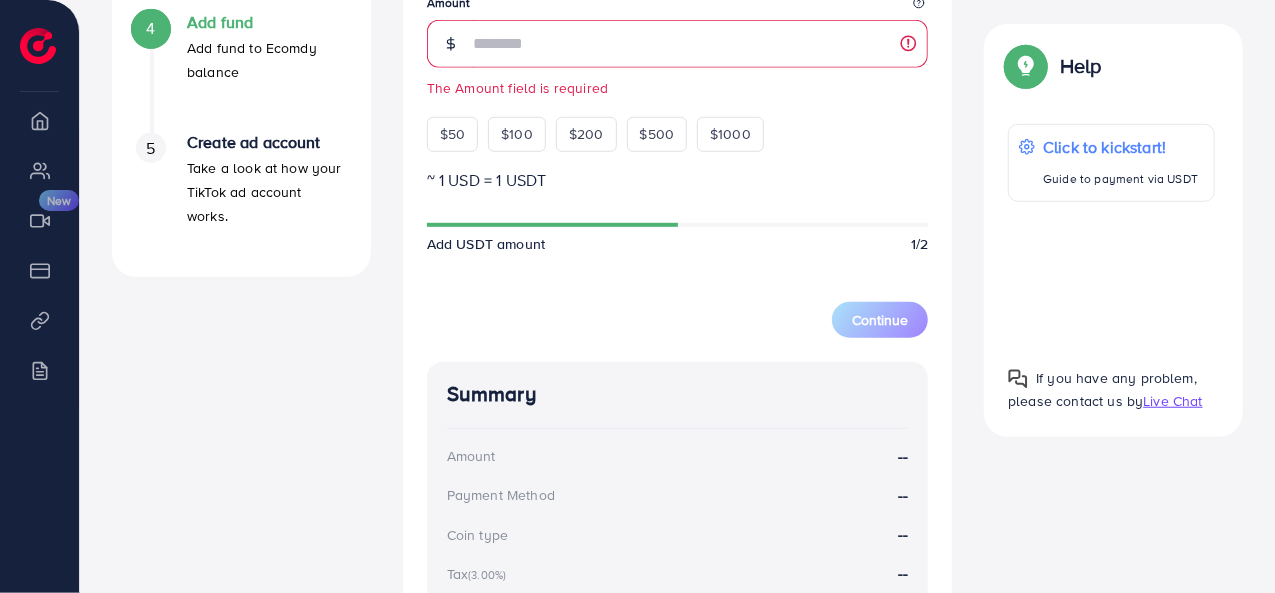scroll, scrollTop: 600, scrollLeft: 0, axis: vertical 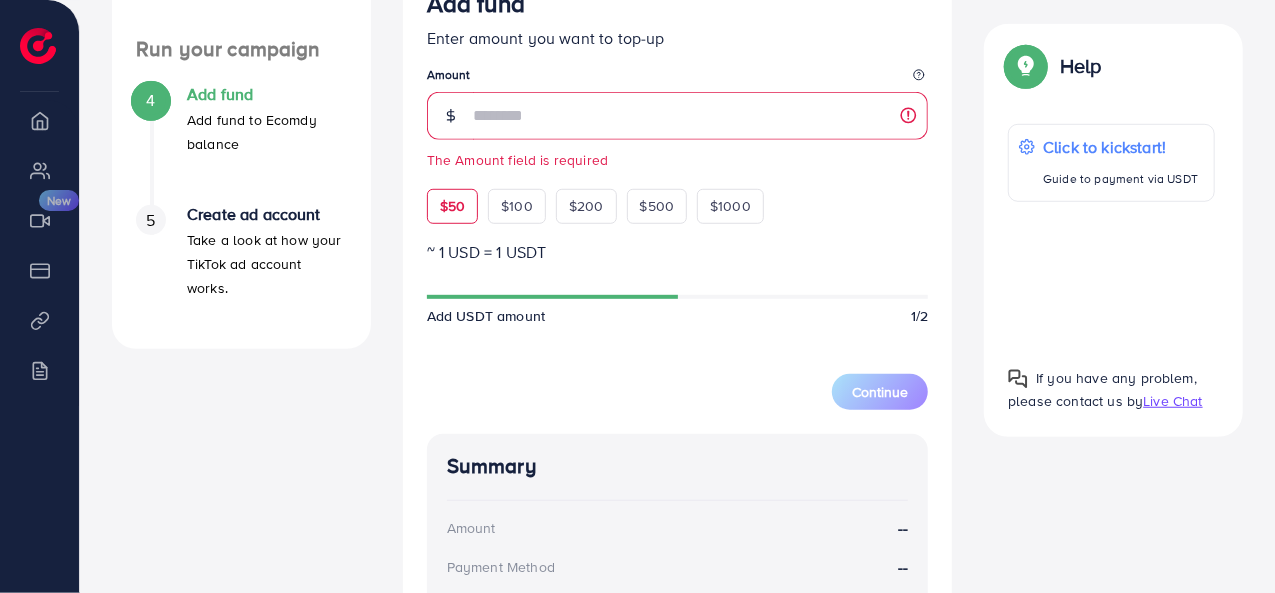 click on "$50" at bounding box center [452, 206] 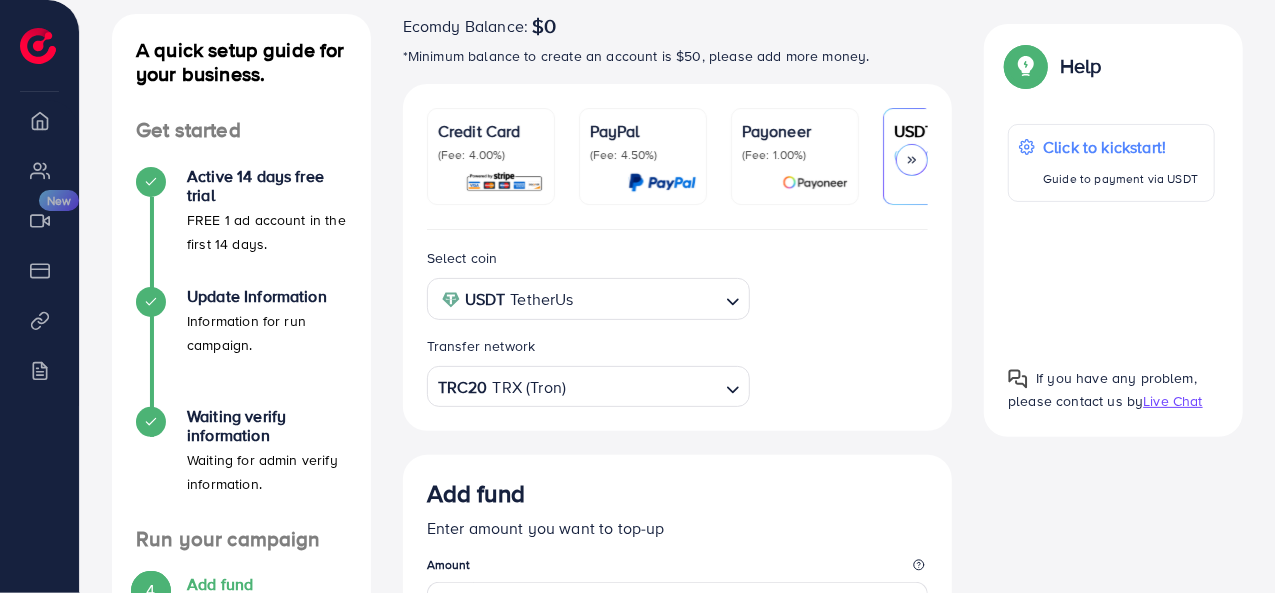 scroll, scrollTop: 94, scrollLeft: 0, axis: vertical 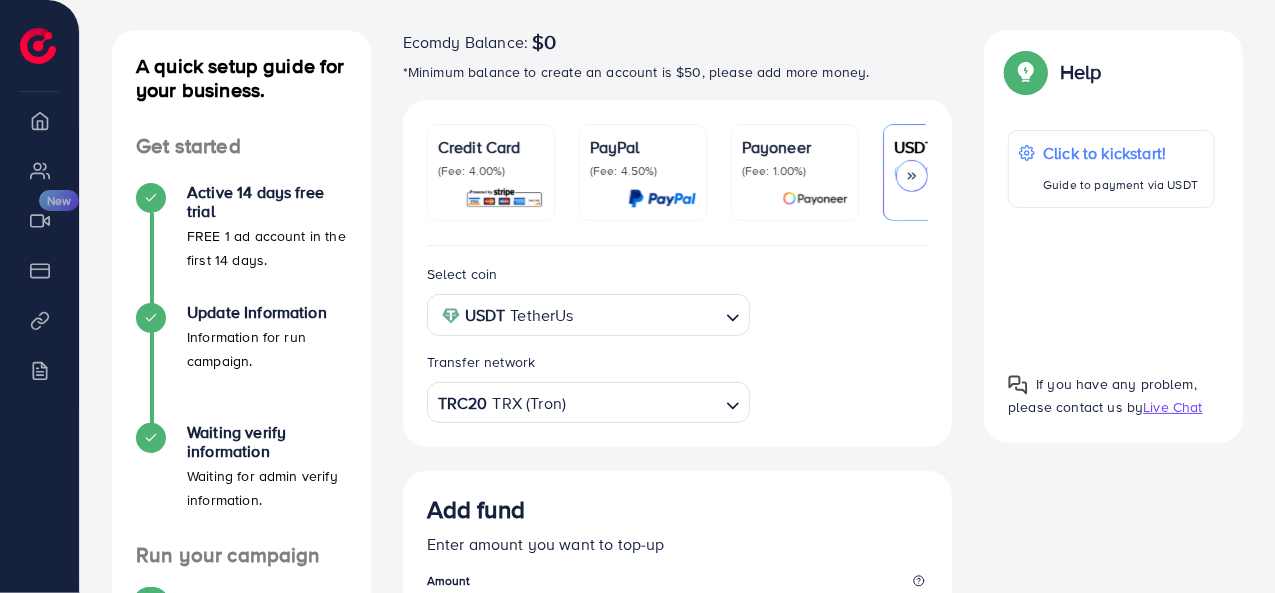 click on "Select coin   USDT TetherUs           Loading...     Transfer network   TRC20 TRX (Tron)           Loading..." at bounding box center [678, 346] 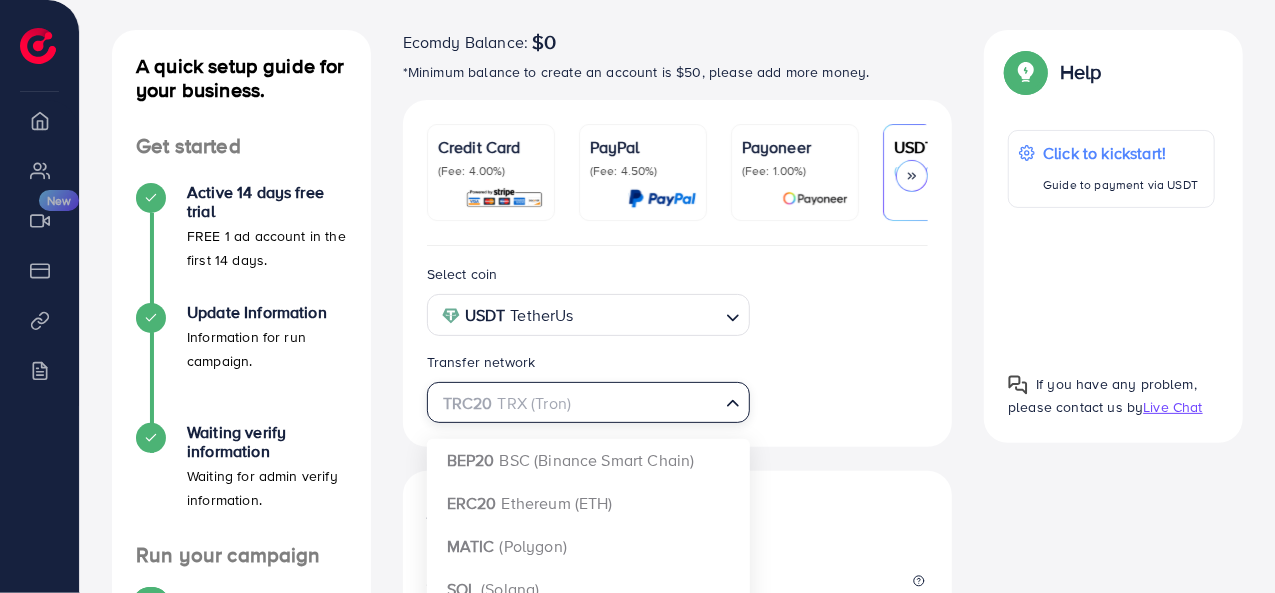 click at bounding box center [577, 403] 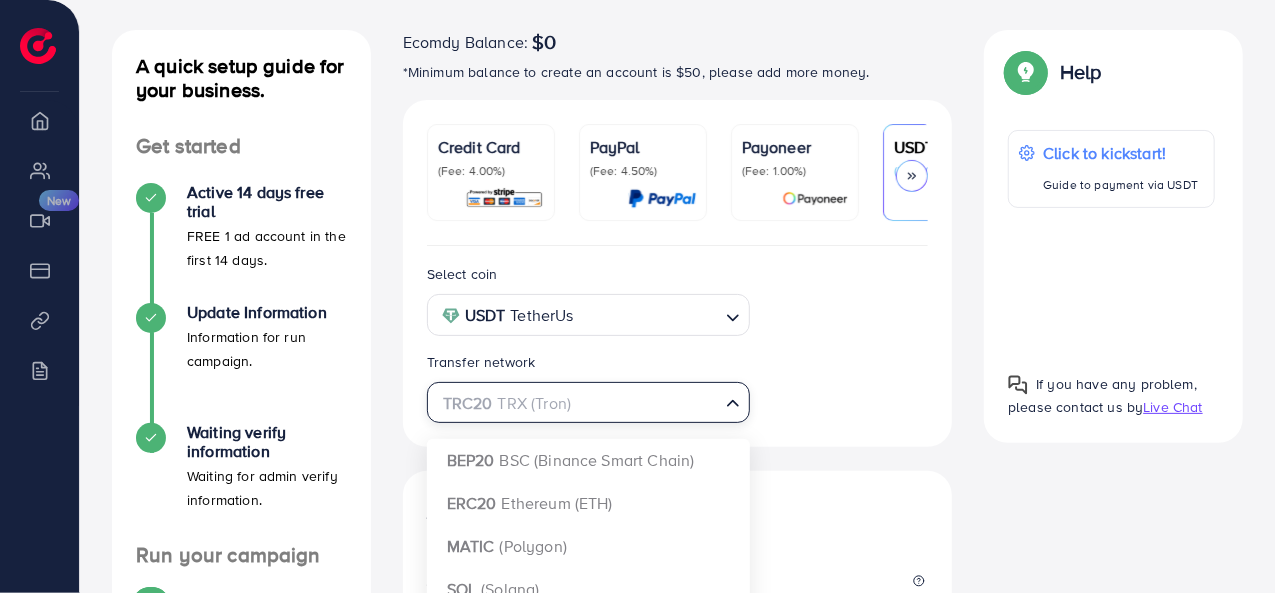 click at bounding box center [577, 403] 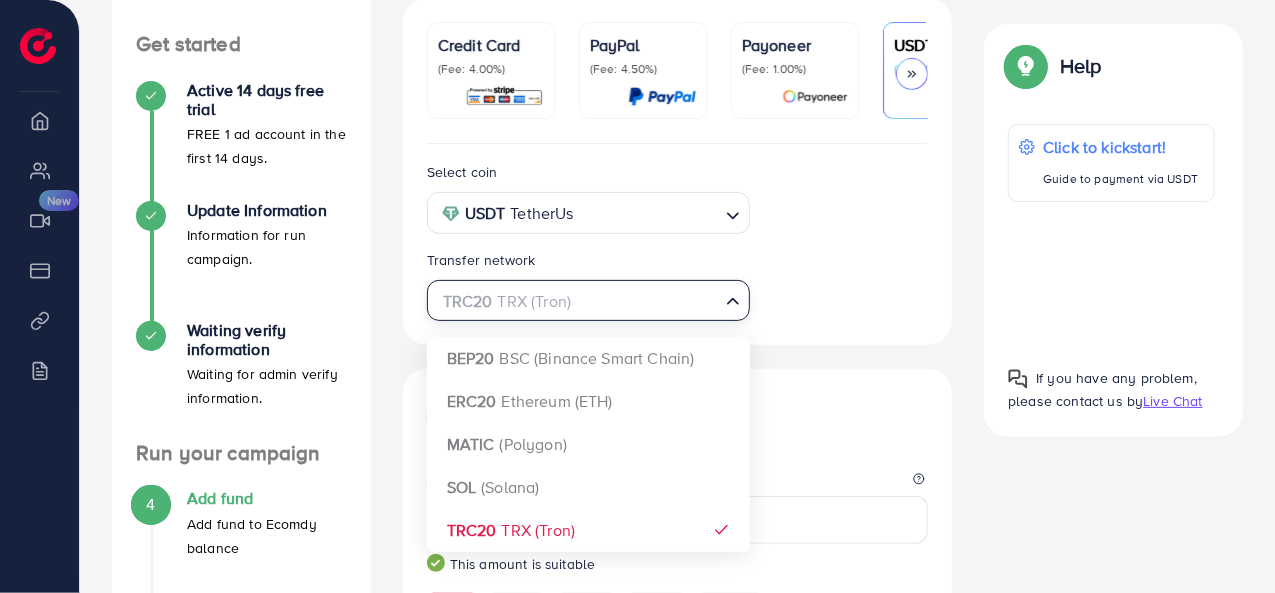 scroll, scrollTop: 294, scrollLeft: 0, axis: vertical 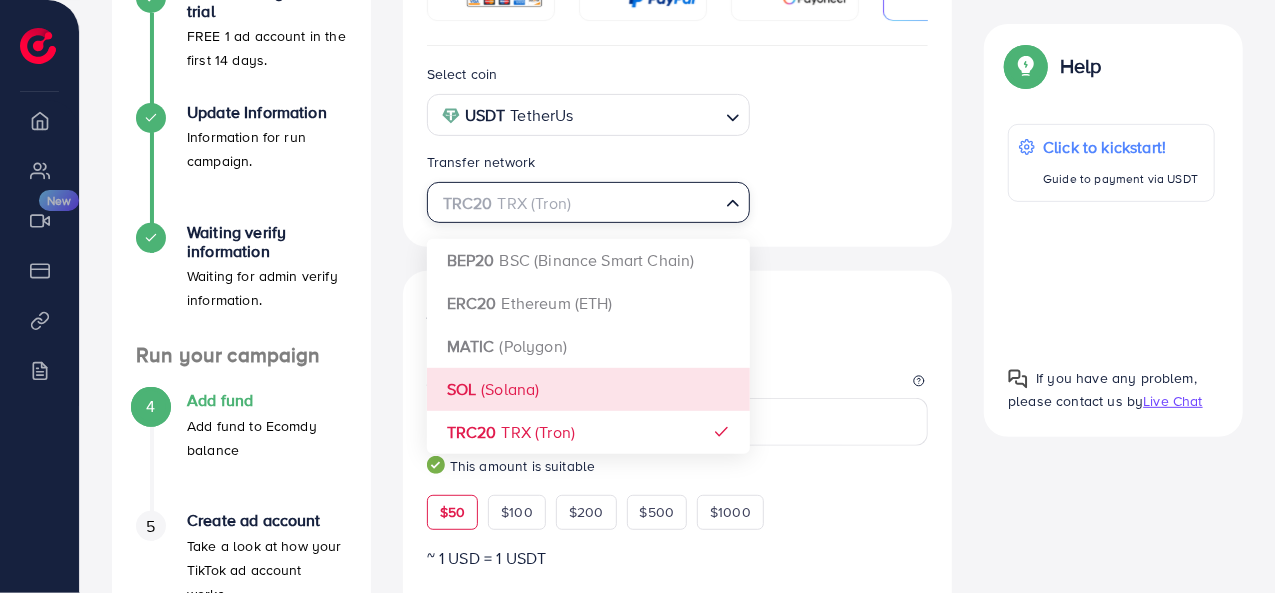 click on "Add fund" at bounding box center (678, 313) 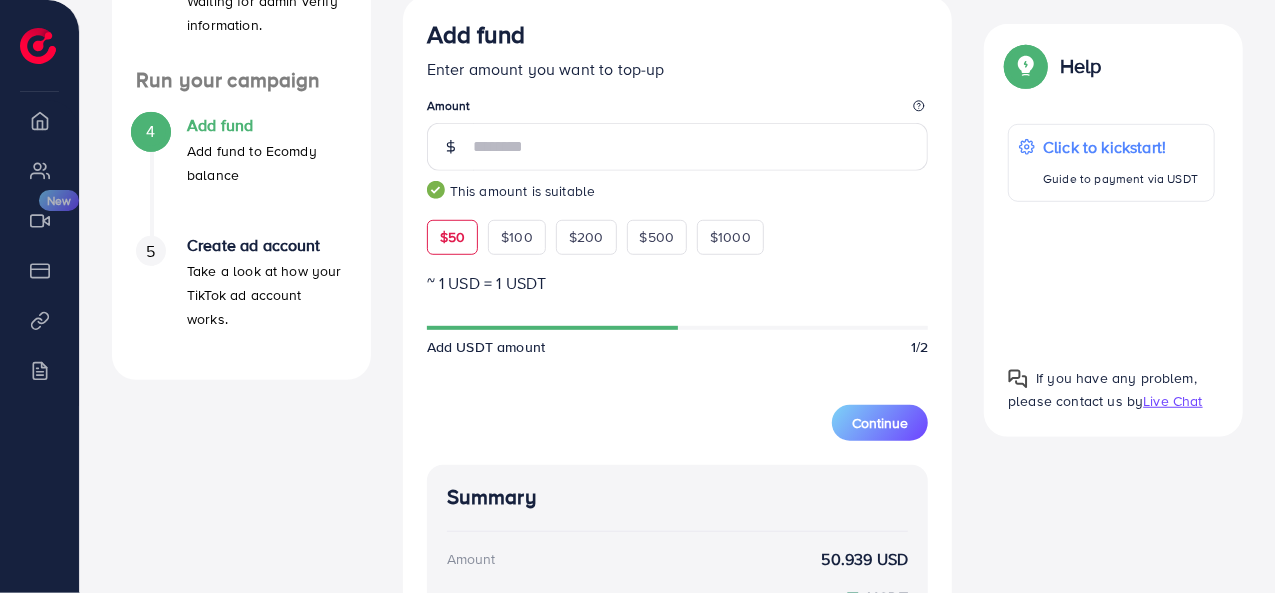 scroll, scrollTop: 594, scrollLeft: 0, axis: vertical 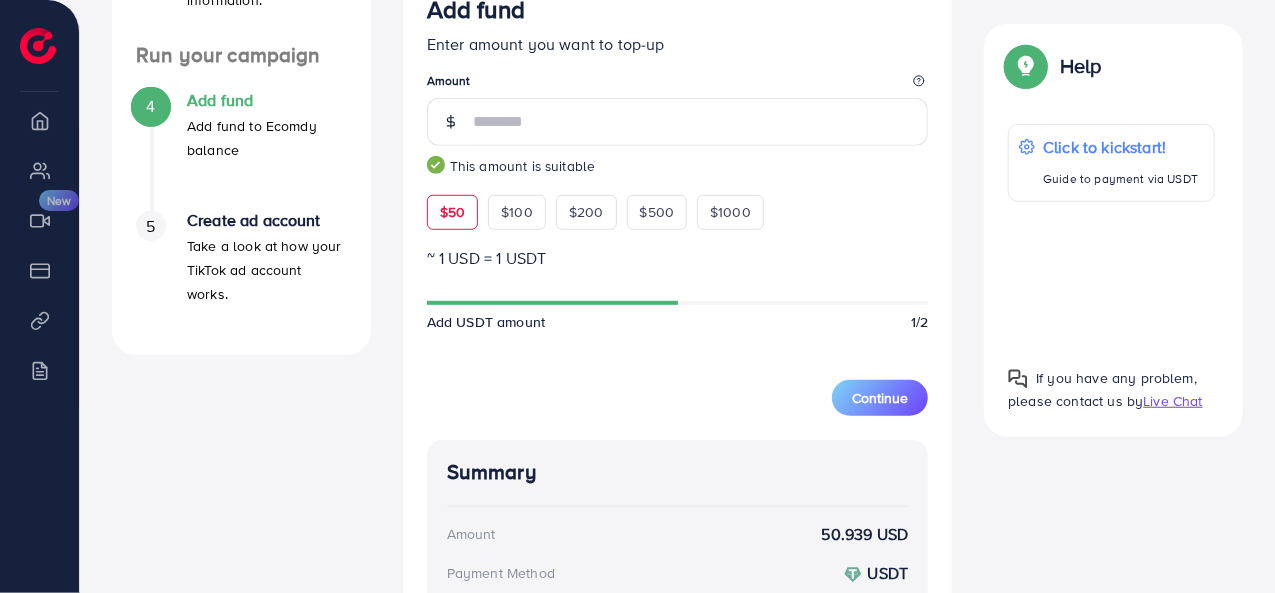 click on "Continue" at bounding box center [880, 386] 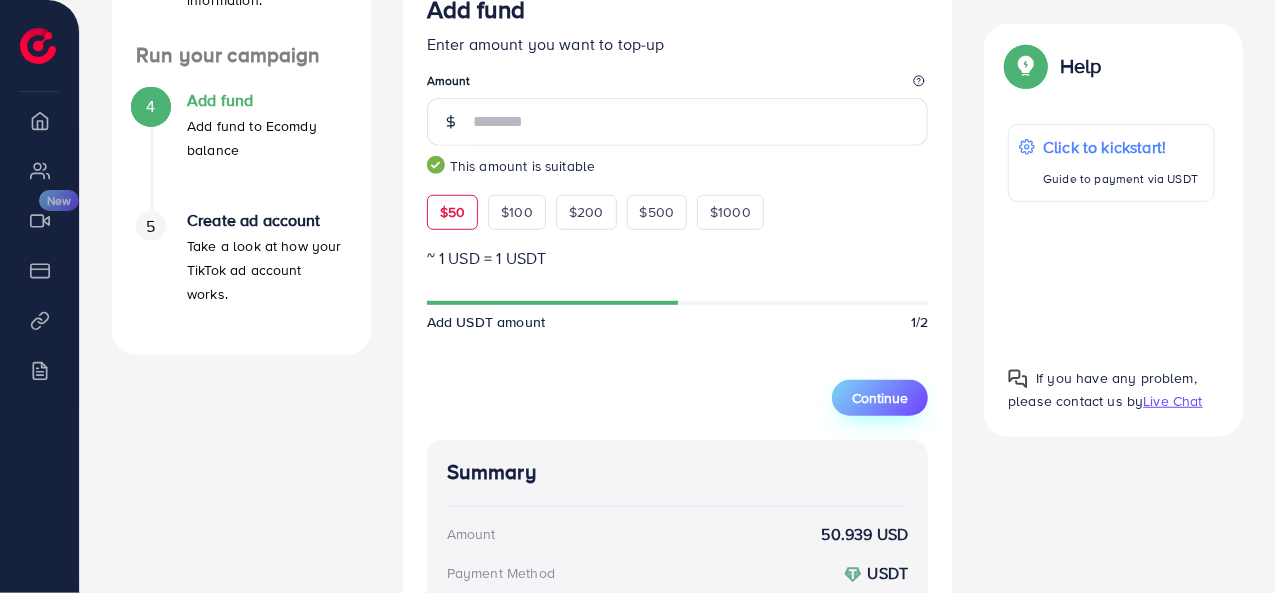 click on "Continue" at bounding box center [880, 398] 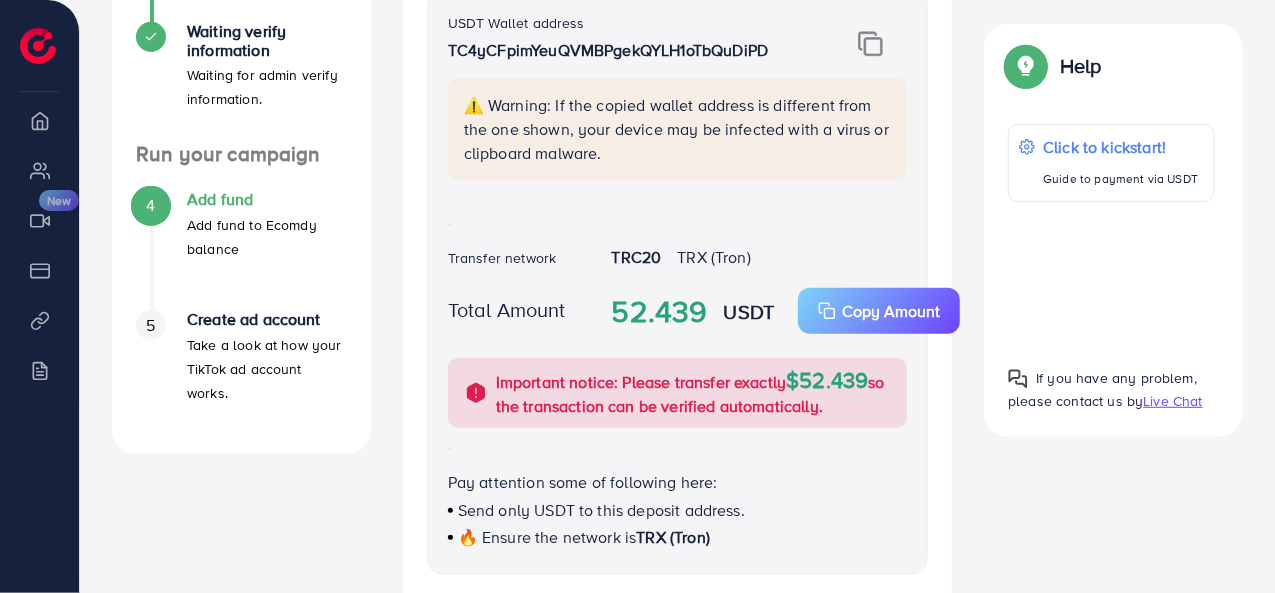 scroll, scrollTop: 294, scrollLeft: 0, axis: vertical 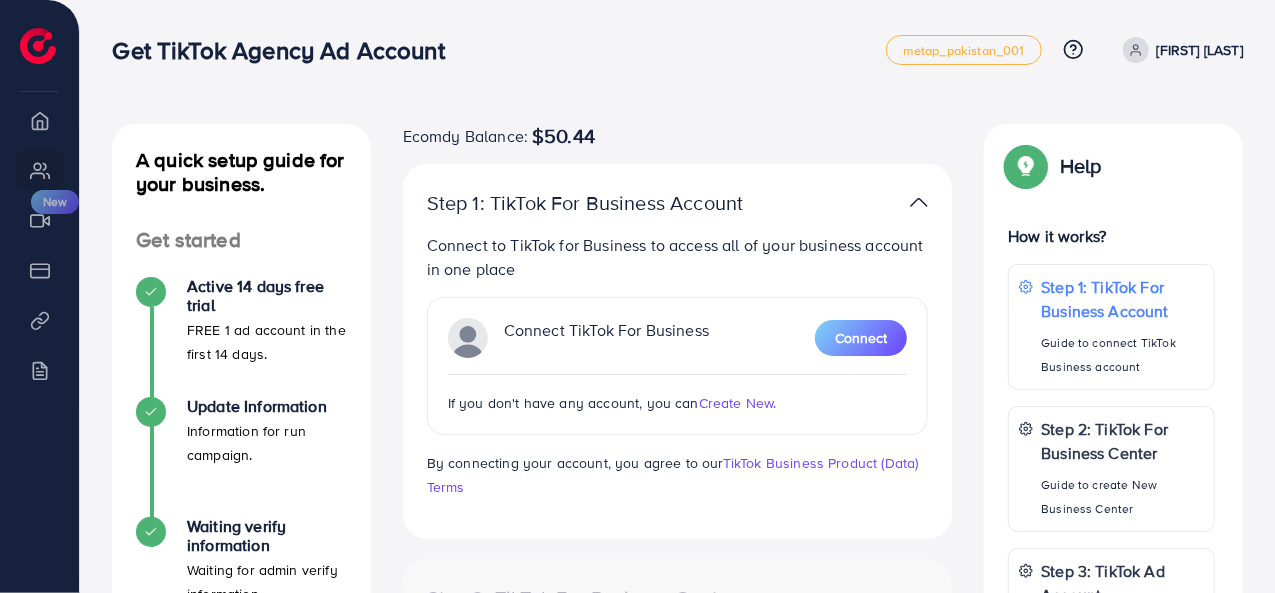 click on "Step 1: TikTok For Business Account   Connect to TikTok for Business to access all of your business account in one place   Connect TikTok For Business   Connect  If you don't have any account, you can  Create New.  By connecting your account, you agree to our   TikTok Business Product (Data) Terms" at bounding box center [678, 351] 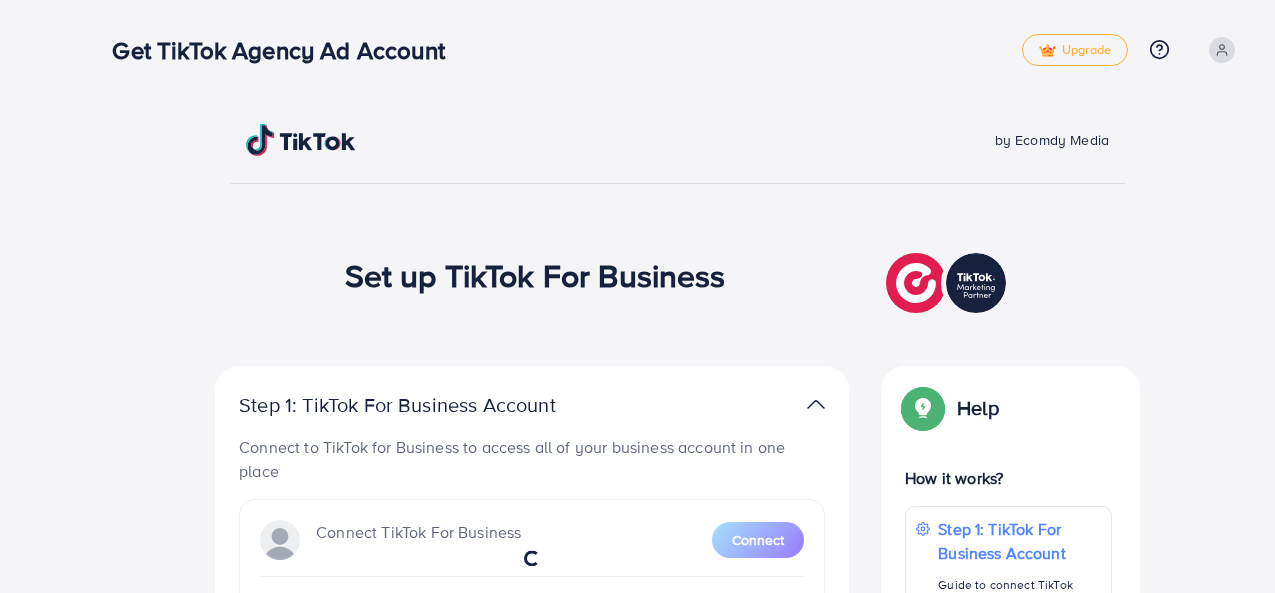 scroll, scrollTop: 0, scrollLeft: 0, axis: both 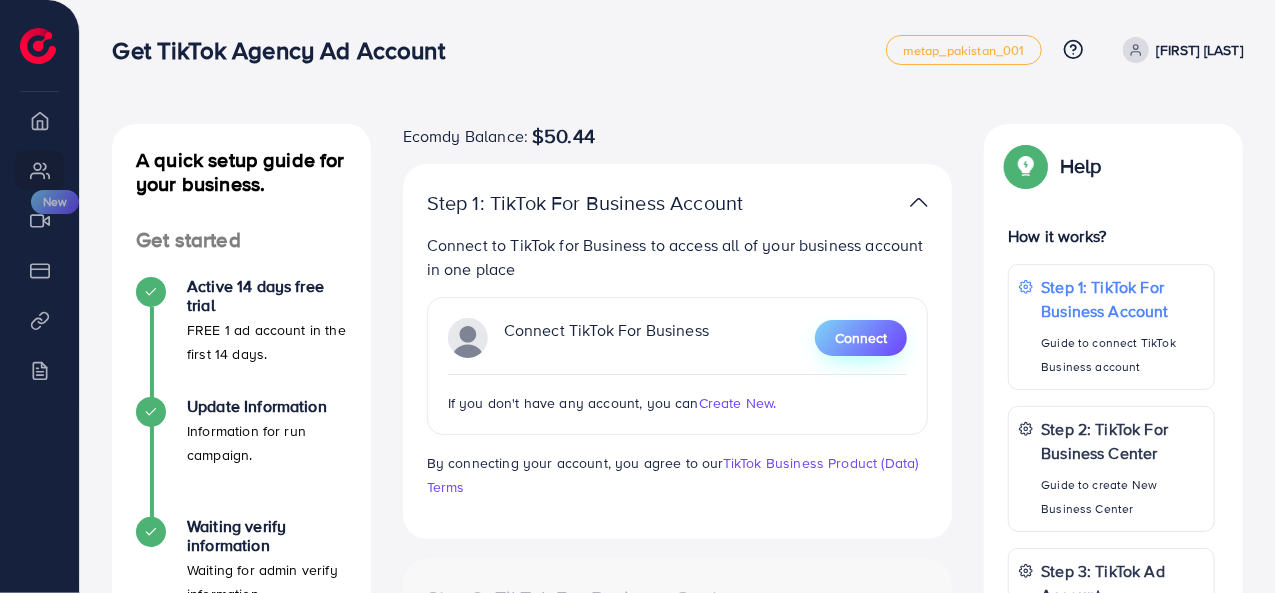 click on "Connect" at bounding box center [861, 338] 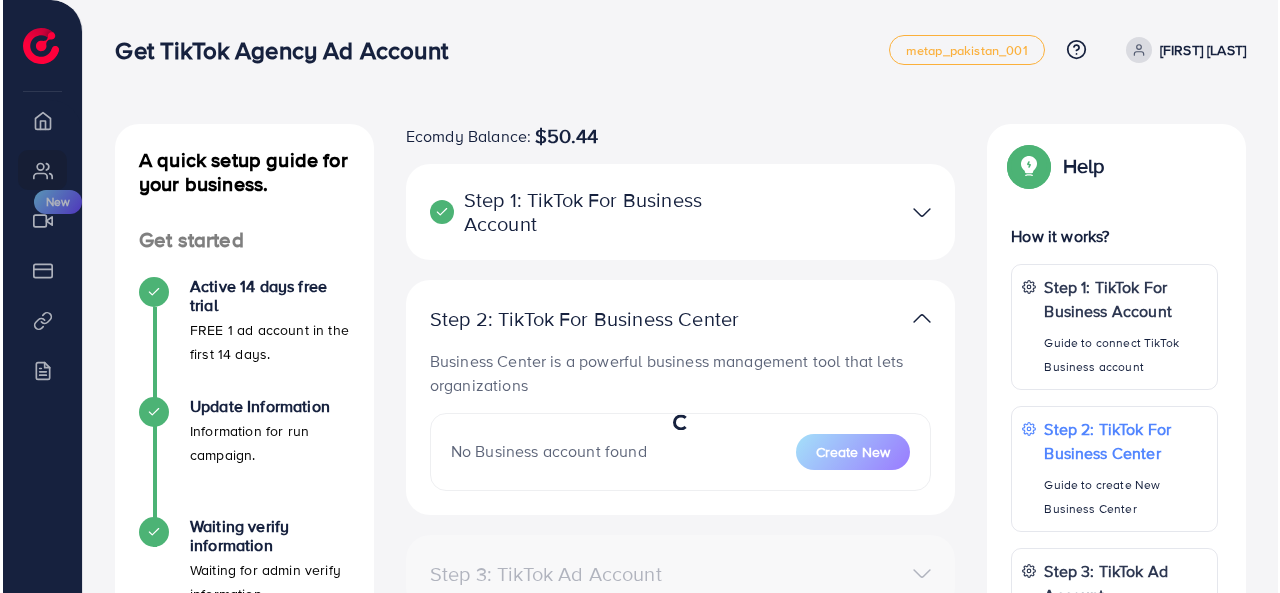 scroll, scrollTop: 0, scrollLeft: 0, axis: both 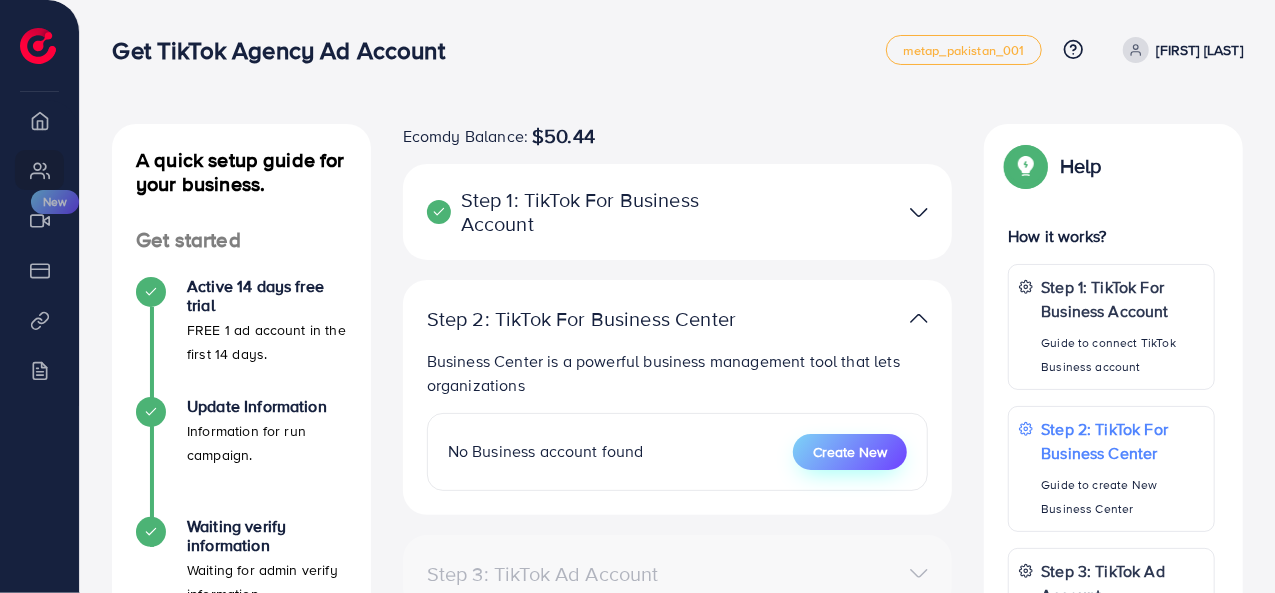 click on "Create New" at bounding box center (850, 452) 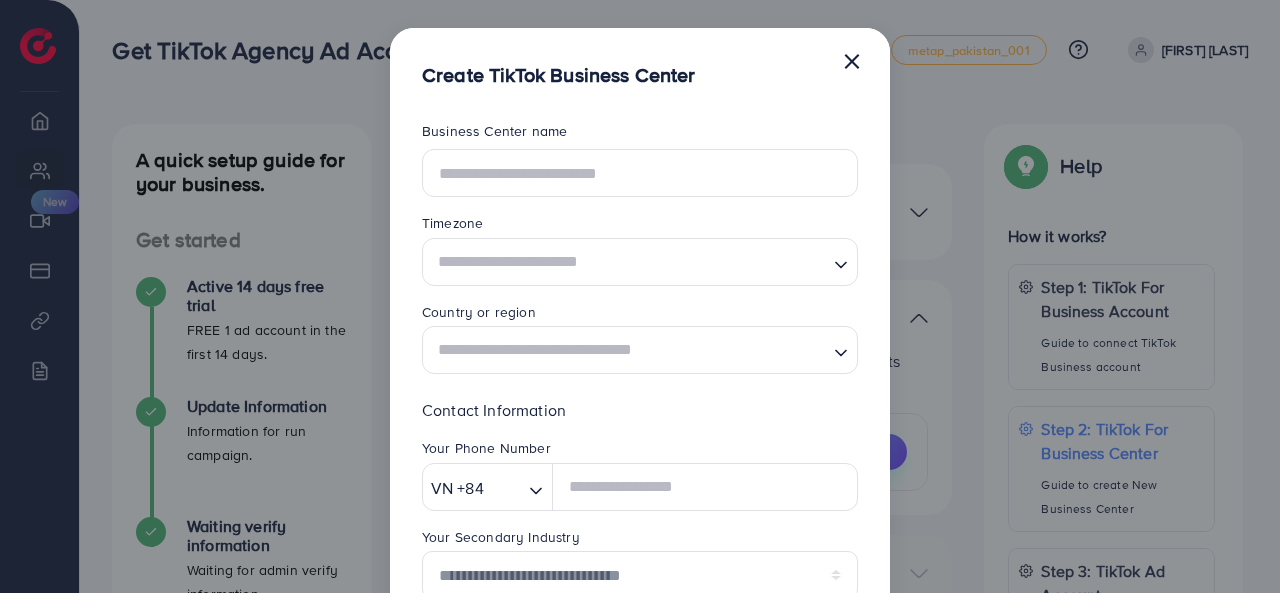 scroll, scrollTop: 0, scrollLeft: 0, axis: both 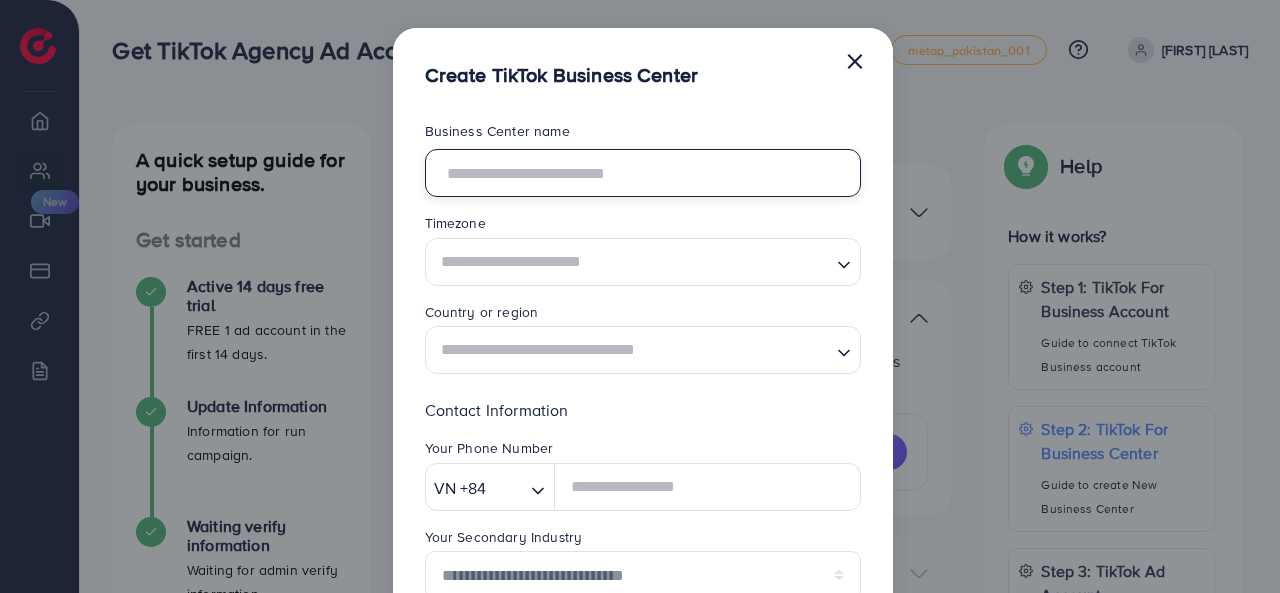 click at bounding box center (643, 173) 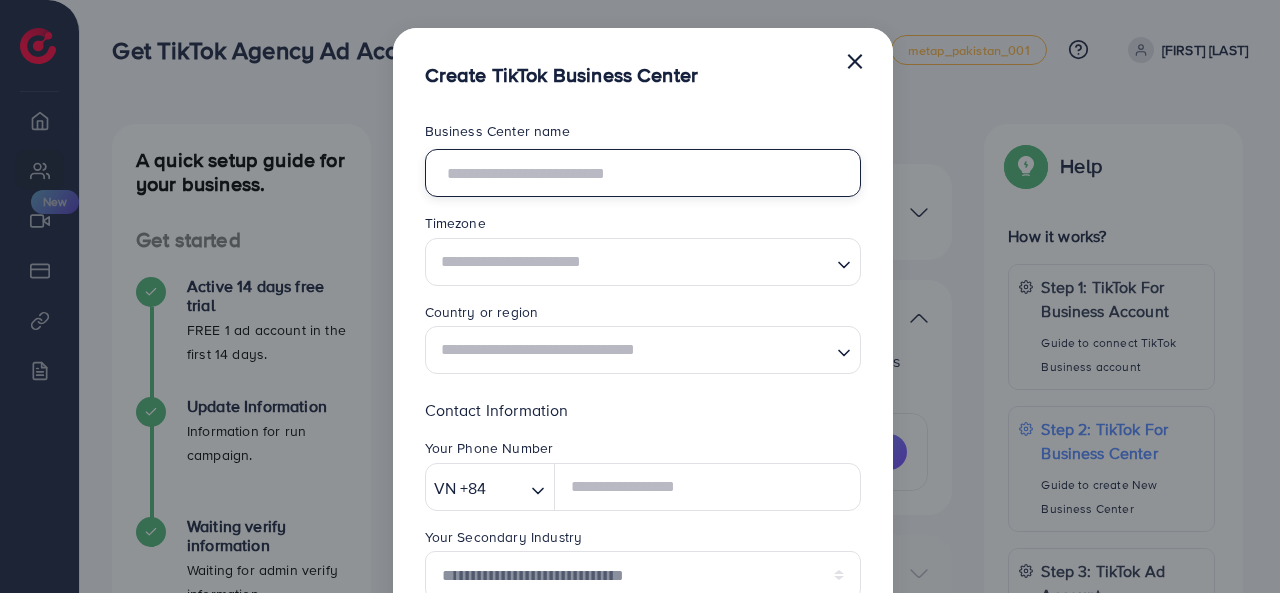 type on "*" 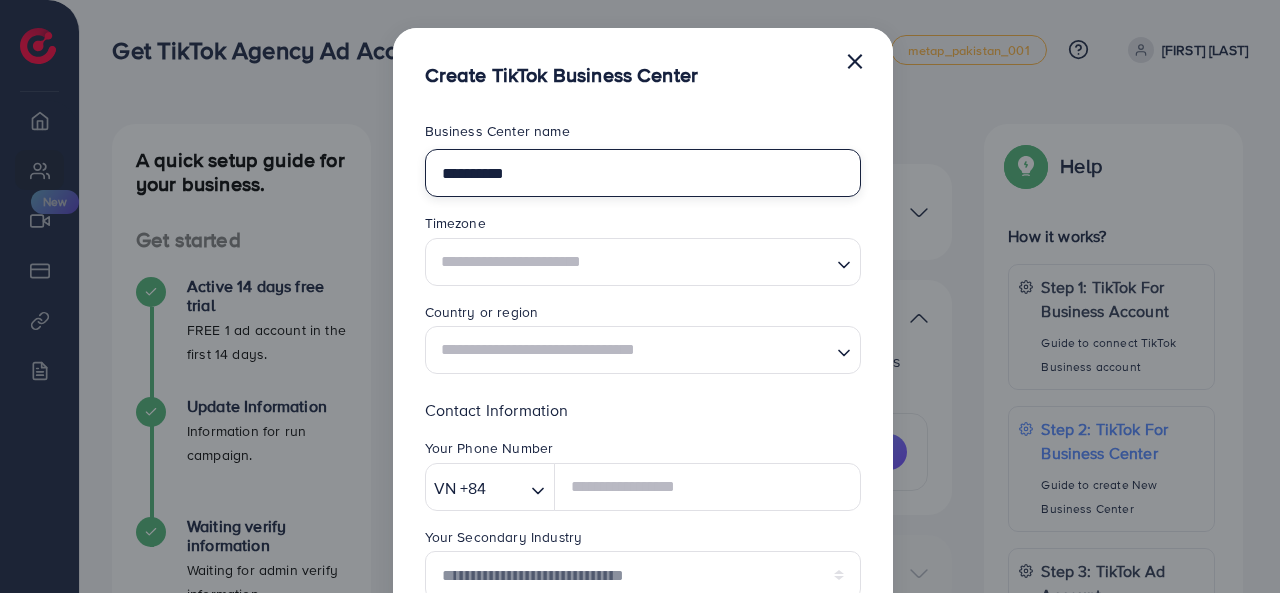 type on "**********" 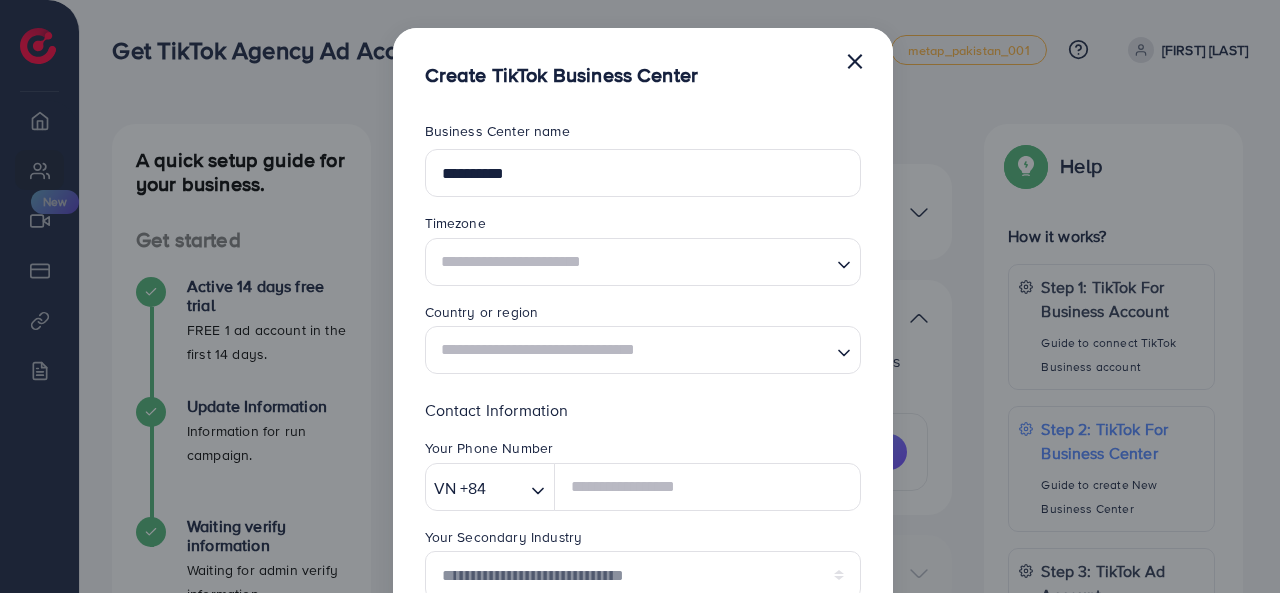 click at bounding box center (631, 261) 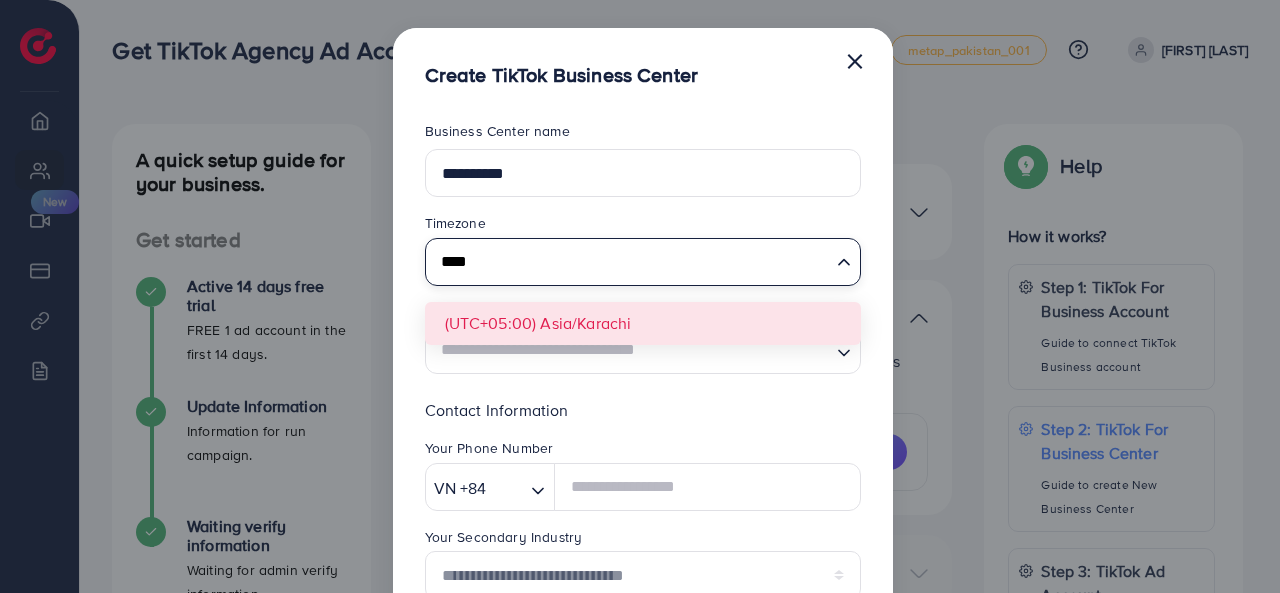 type on "****" 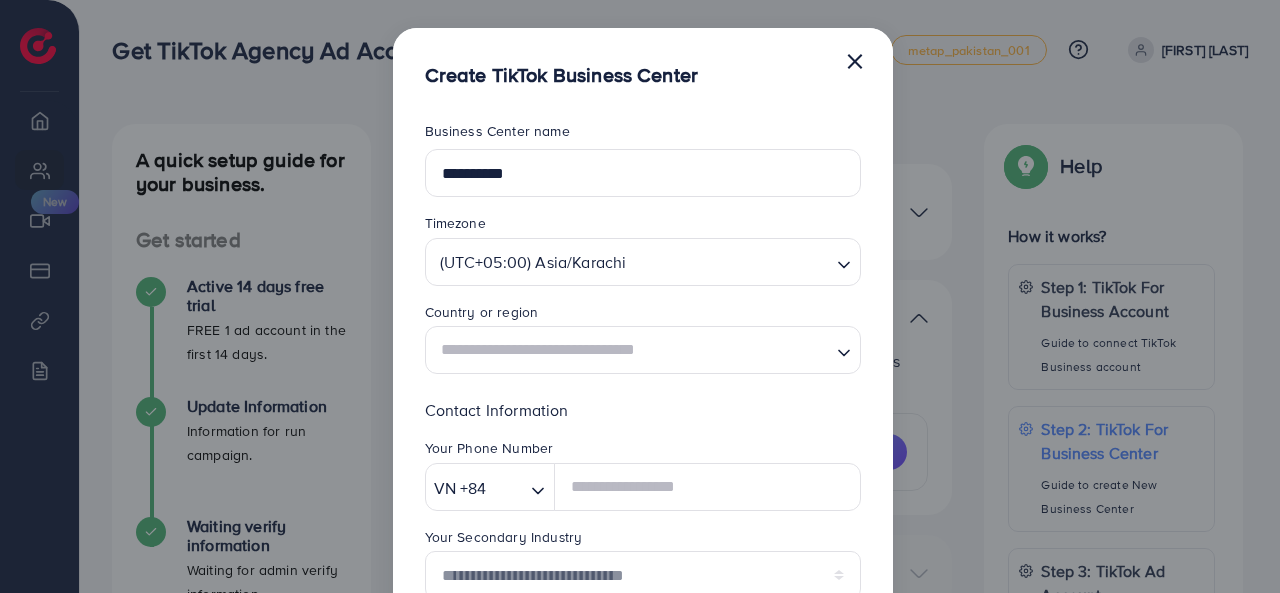 click on "**********" at bounding box center [643, 522] 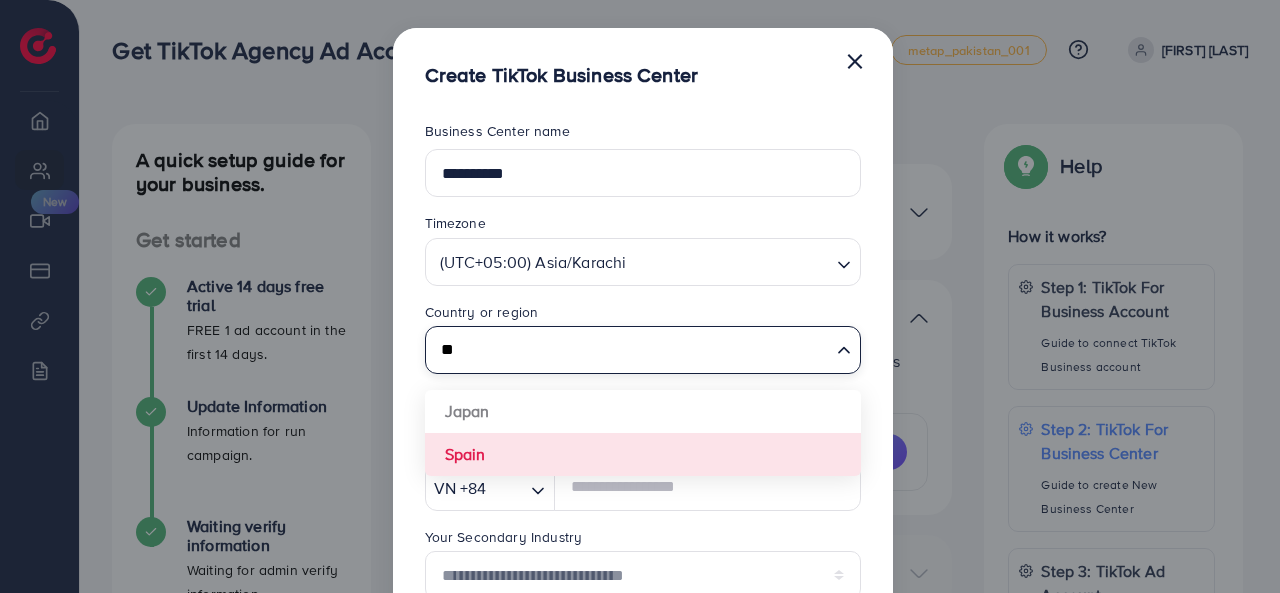 type on "*" 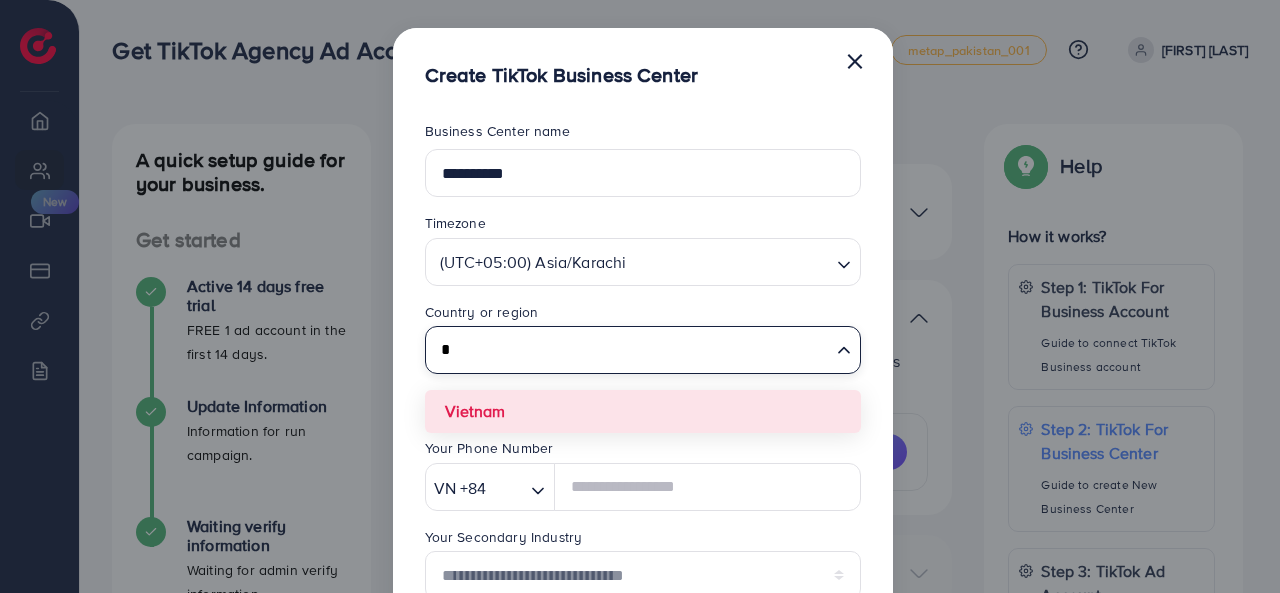 type on "*" 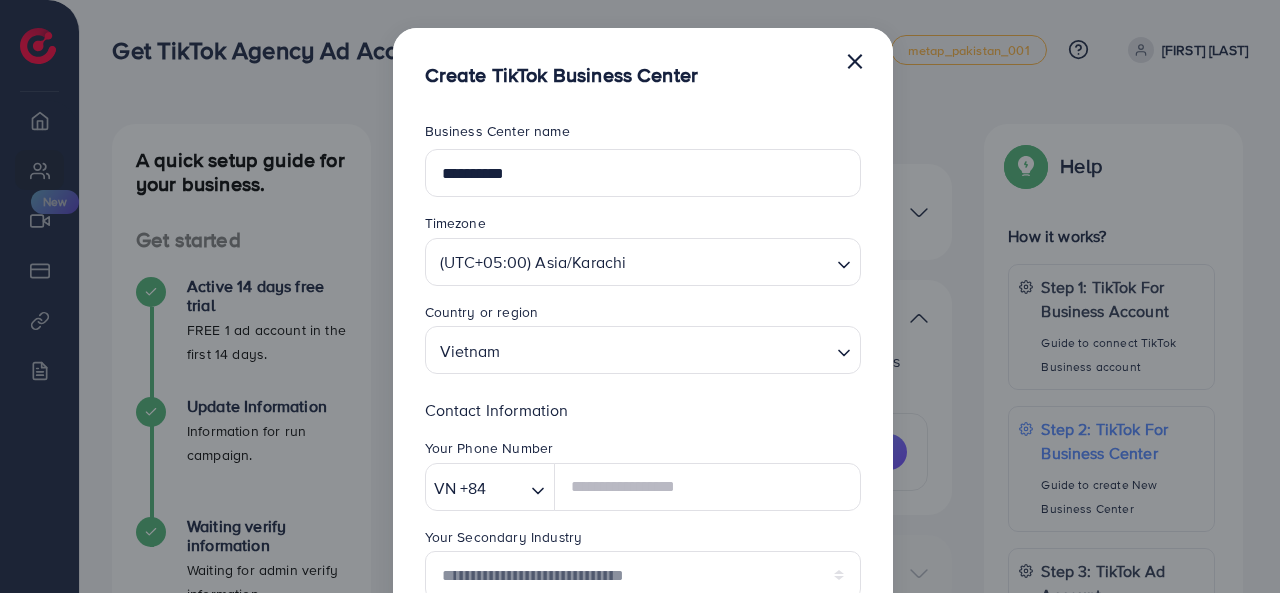 click on "**********" at bounding box center [643, 522] 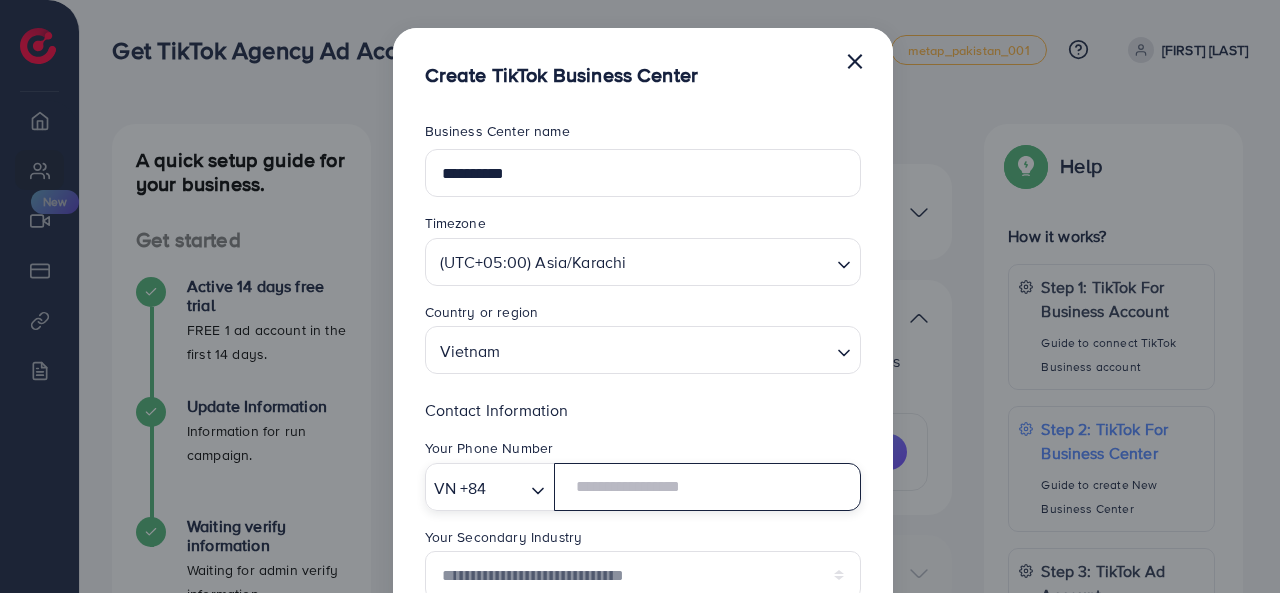 click at bounding box center (707, 487) 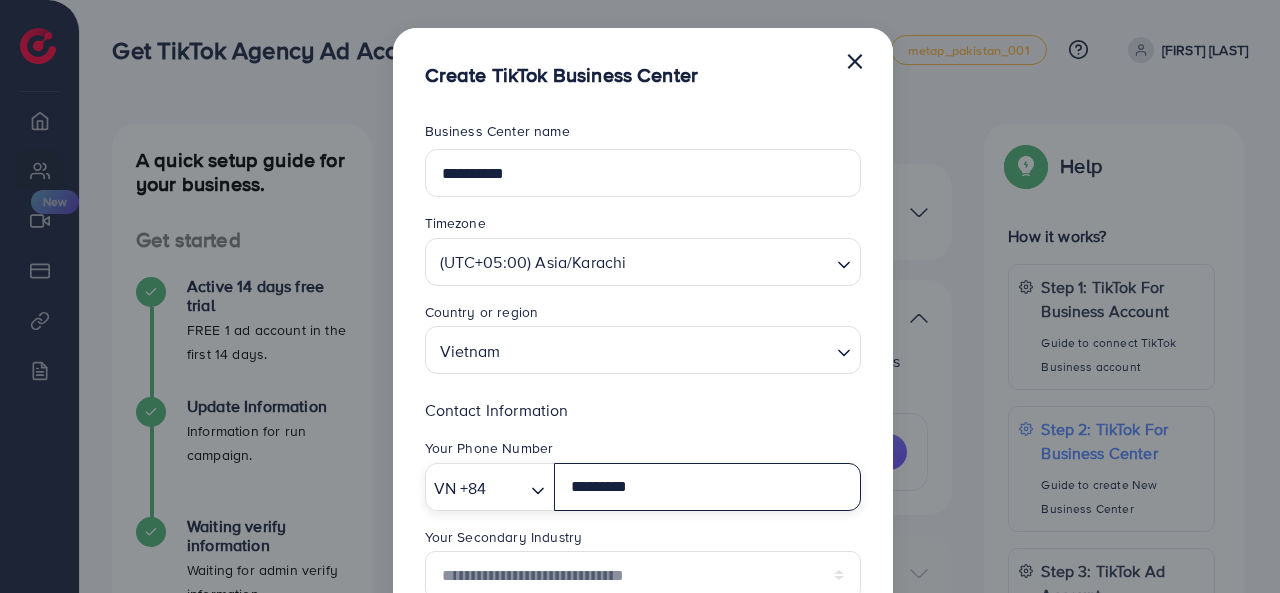 type on "*********" 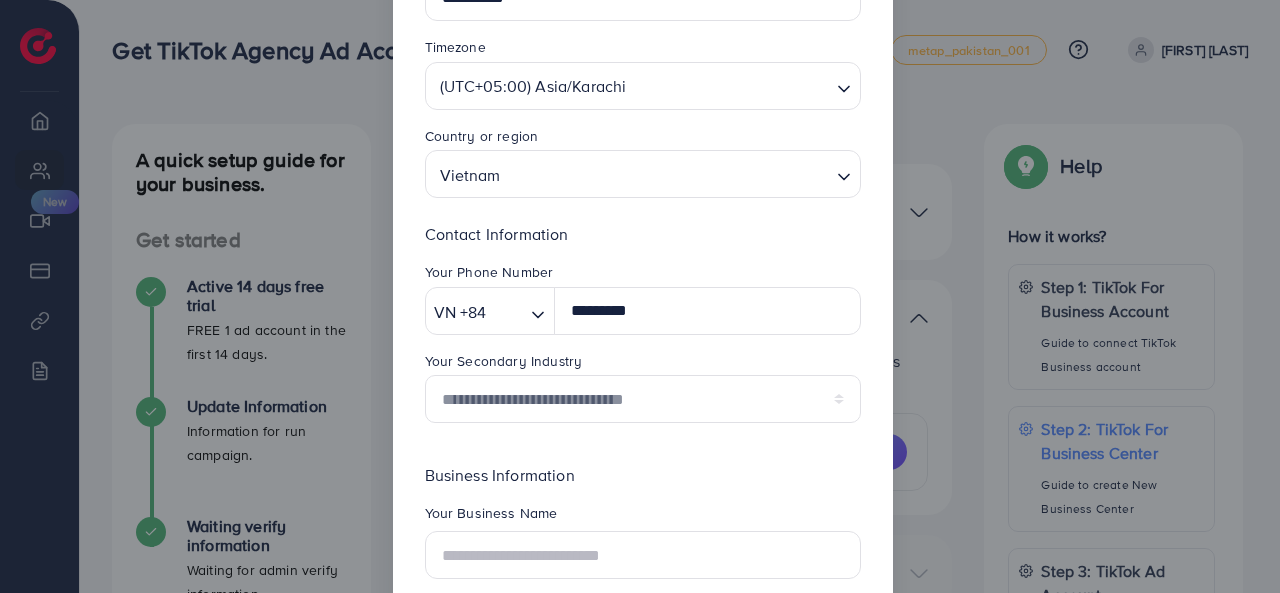scroll, scrollTop: 200, scrollLeft: 0, axis: vertical 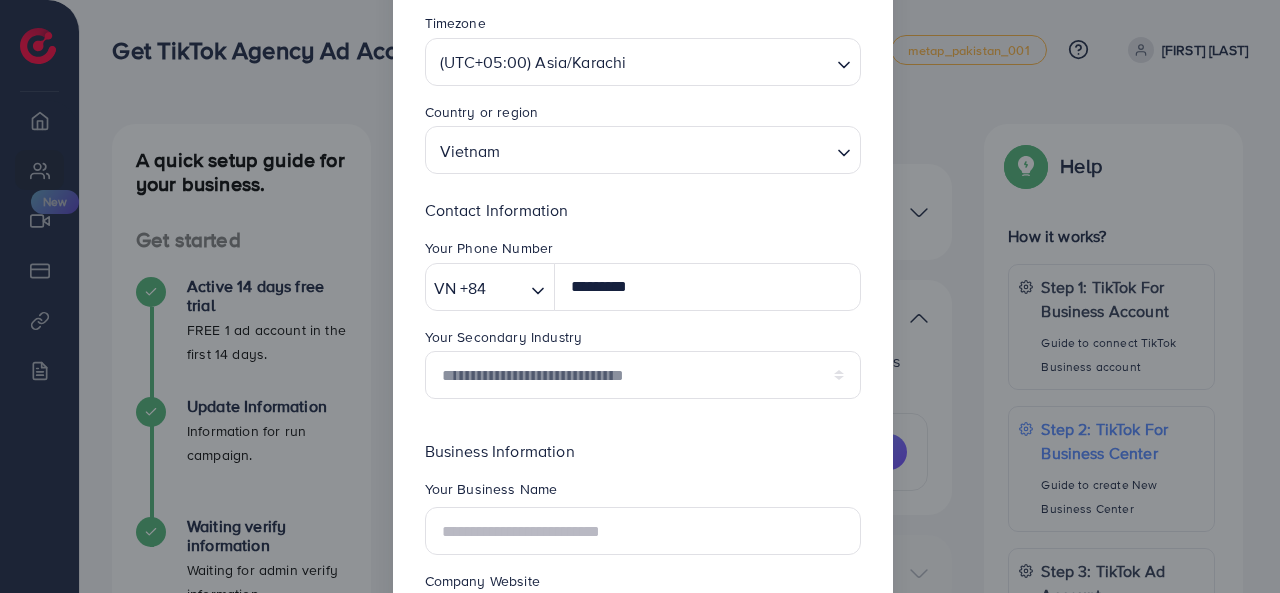 click on "Your Secondary Industry" at bounding box center [643, 339] 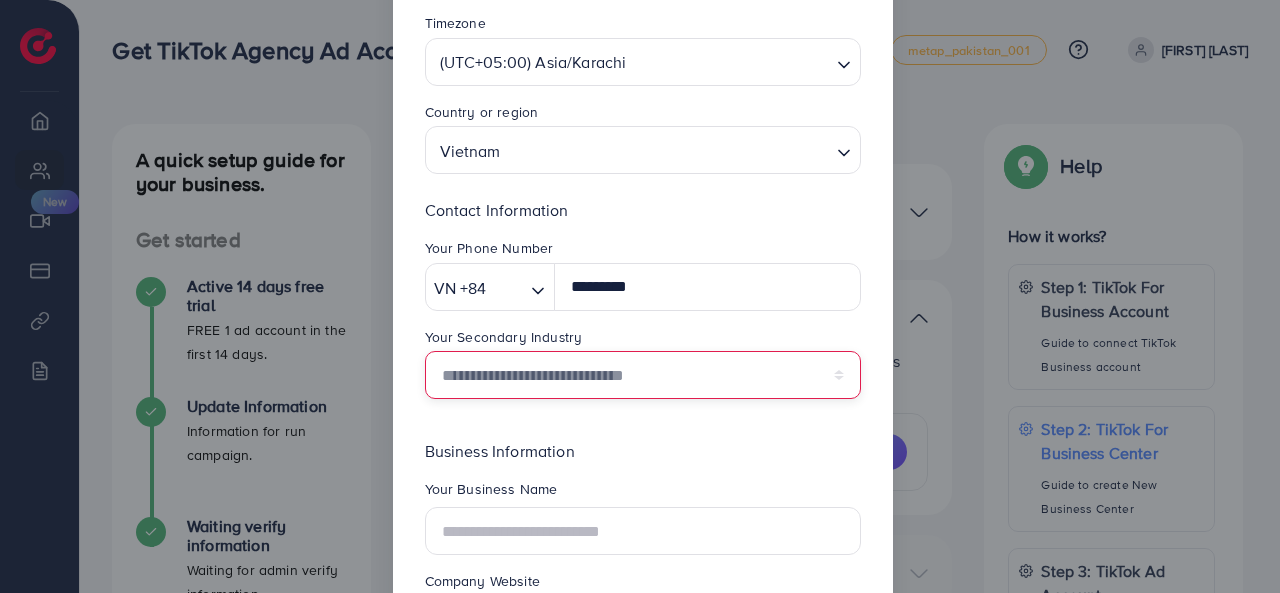 click on "**********" at bounding box center (643, 375) 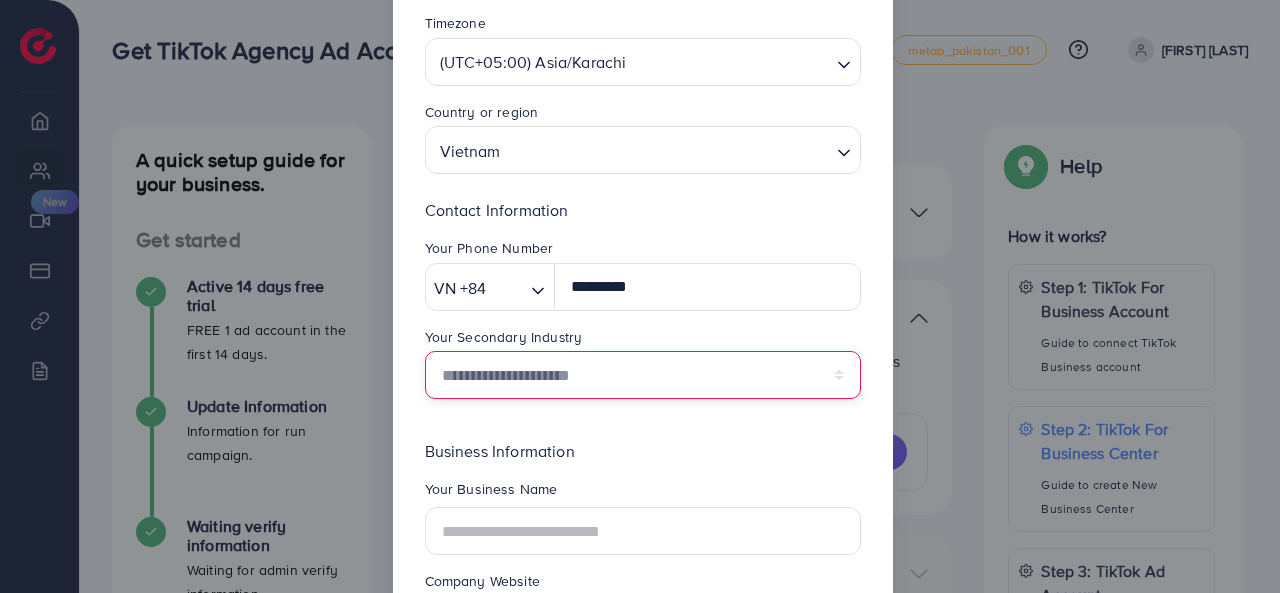 click on "**********" at bounding box center [643, 375] 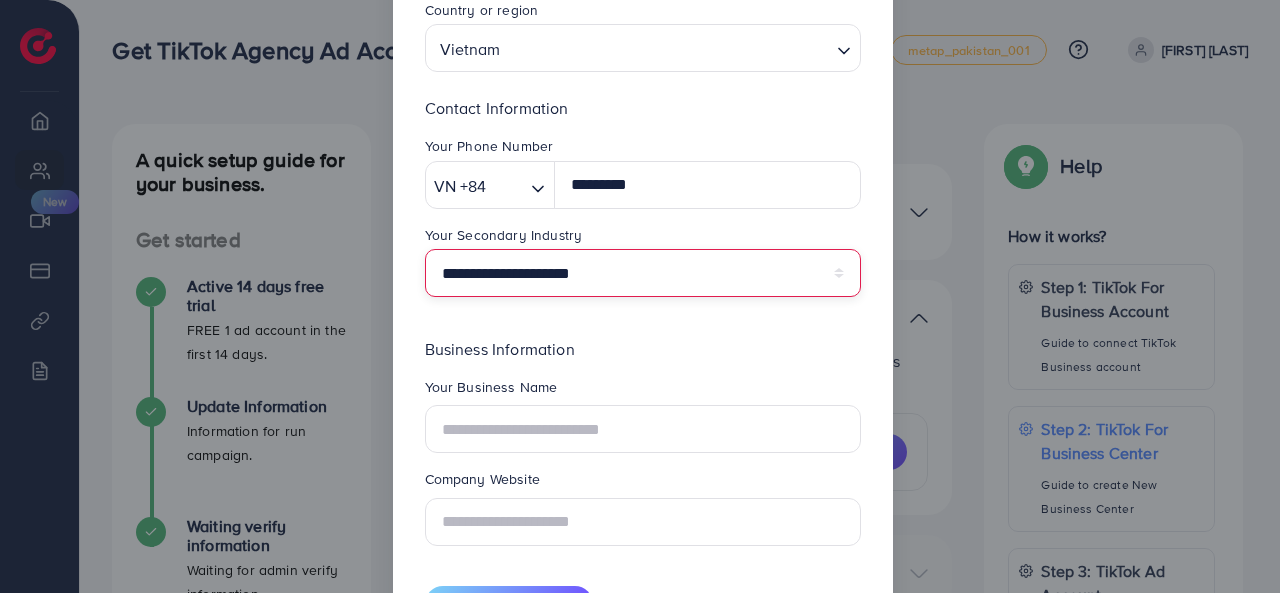 scroll, scrollTop: 390, scrollLeft: 0, axis: vertical 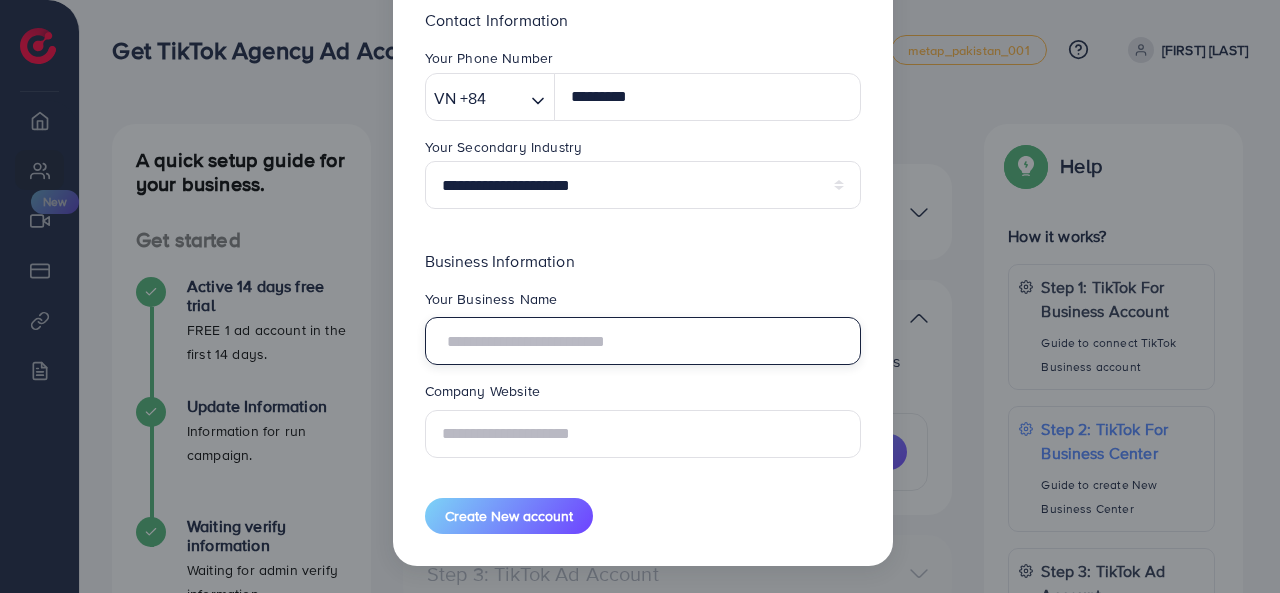 click at bounding box center (643, 341) 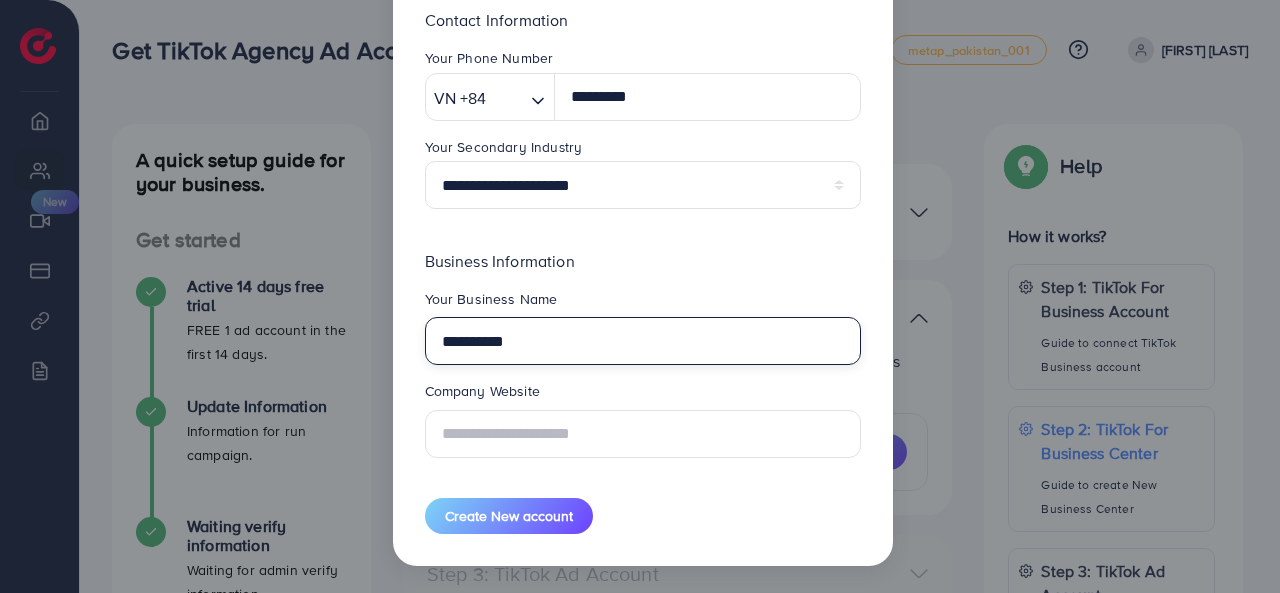 type on "**********" 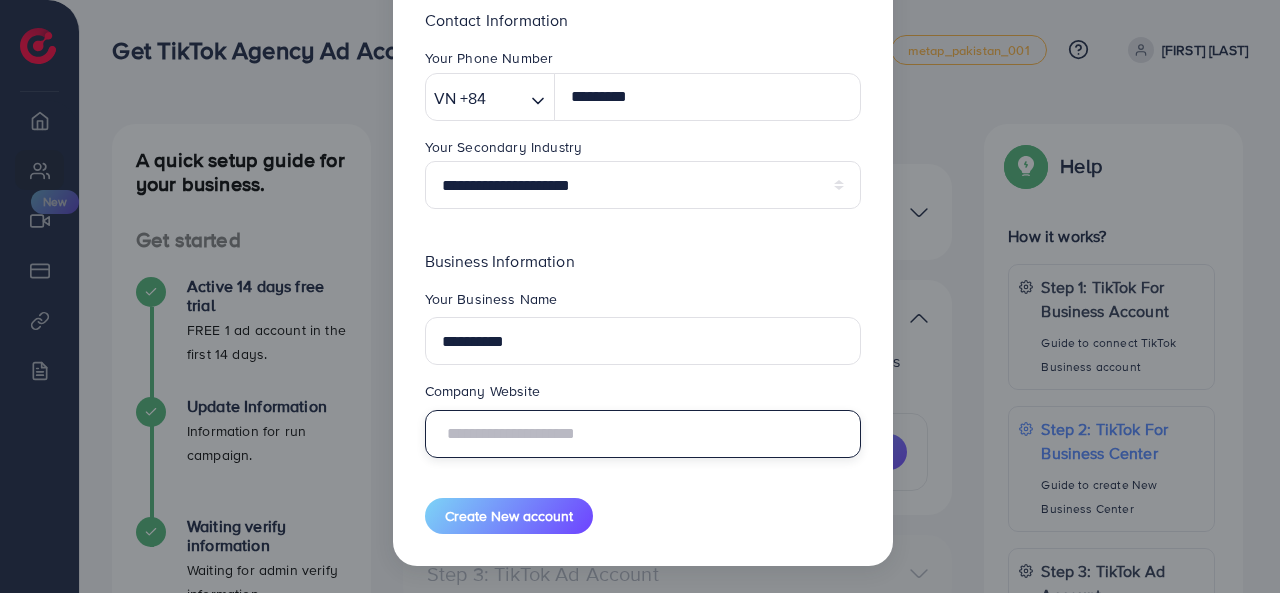 click at bounding box center (643, 434) 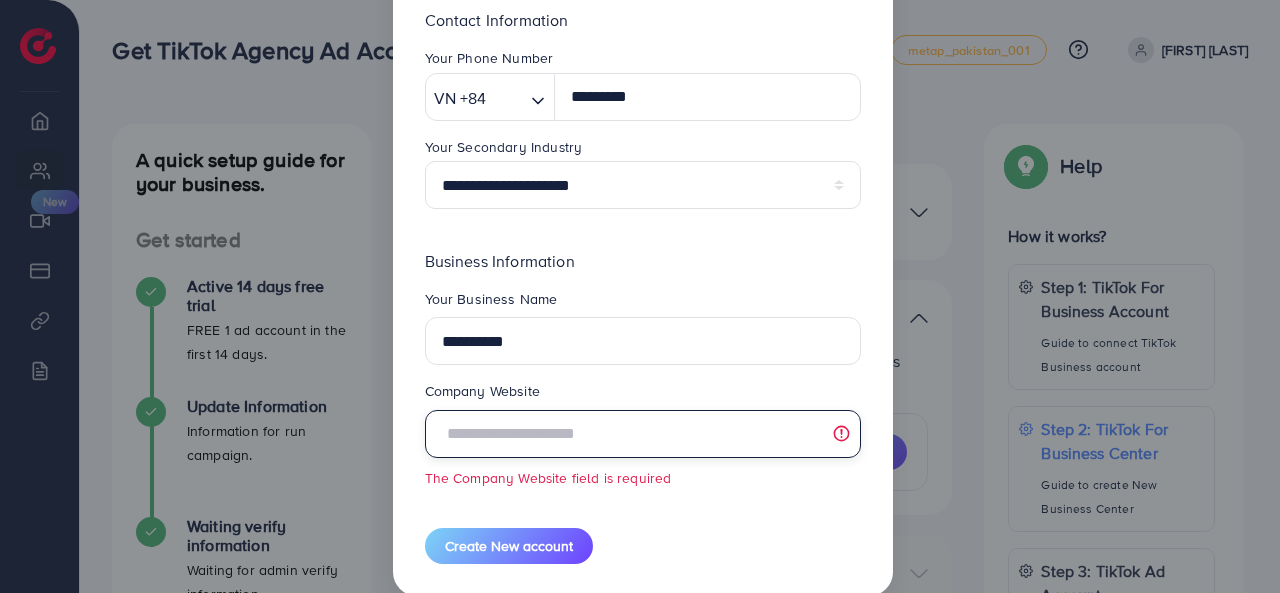 paste on "**********" 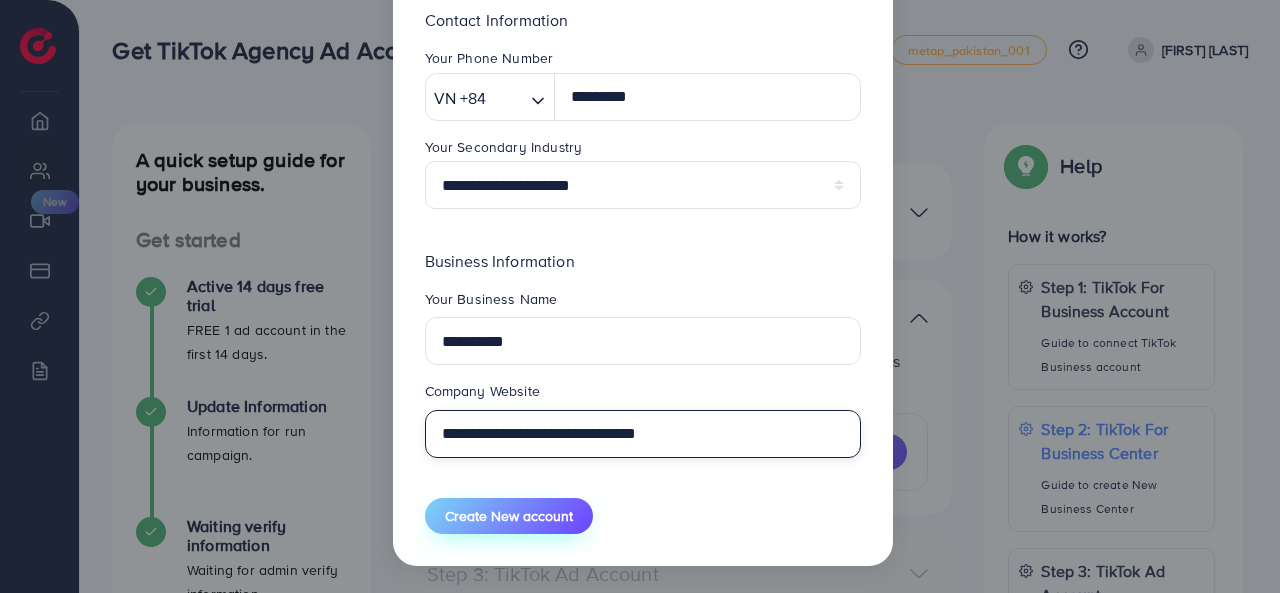 type on "**********" 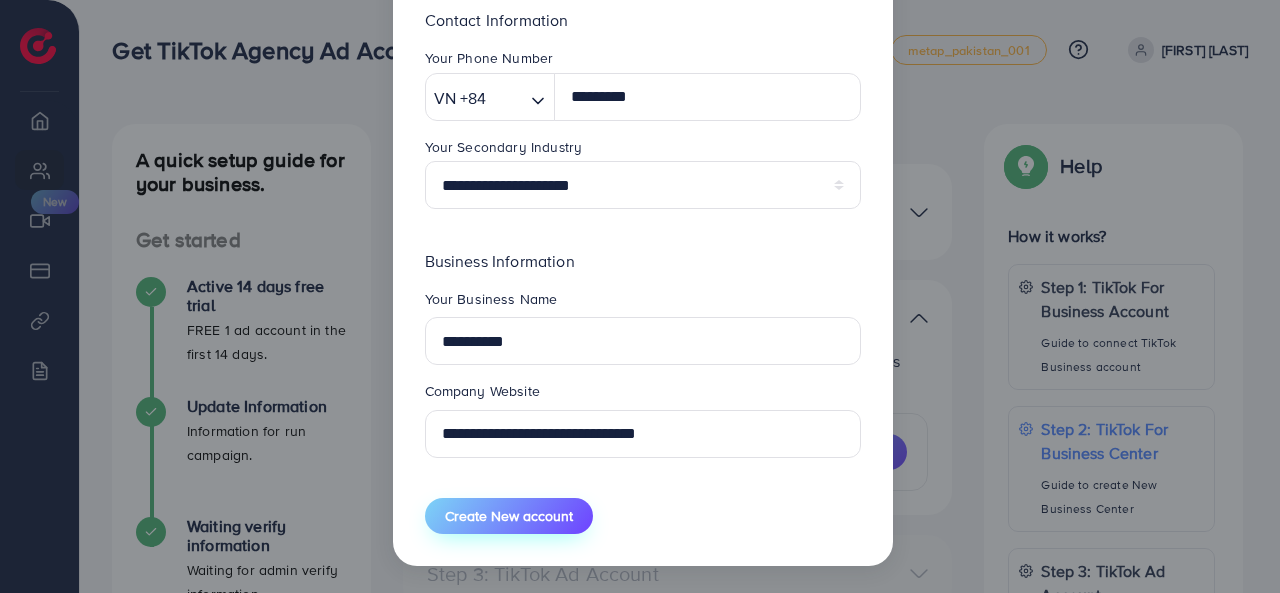 click on "Create New account" at bounding box center [509, 516] 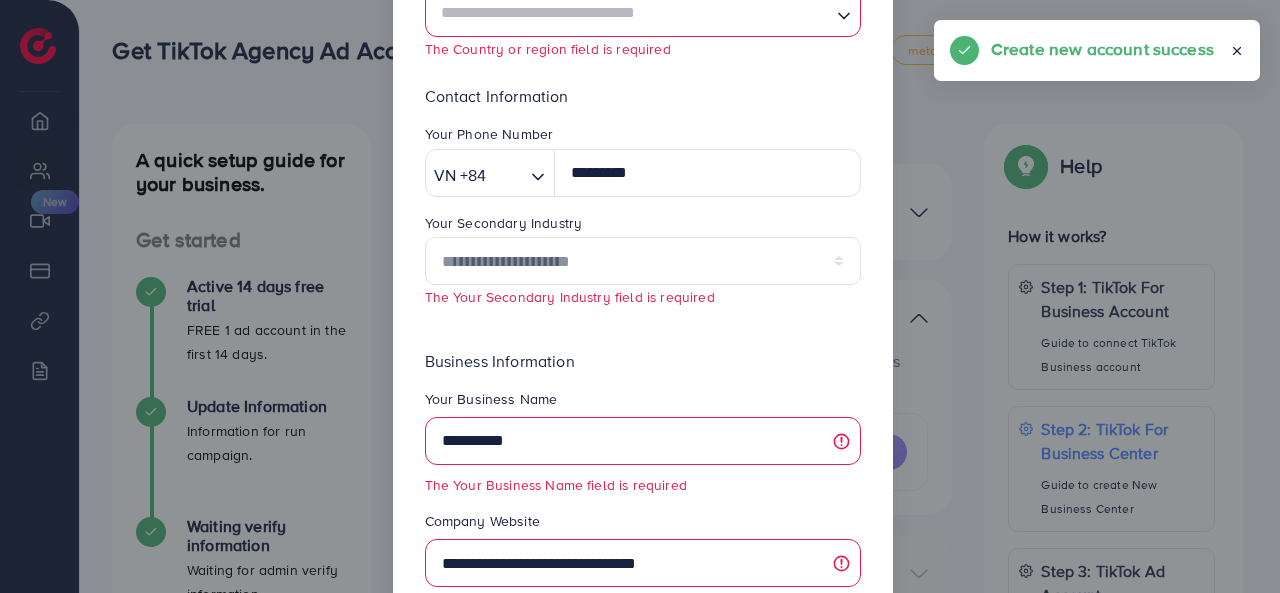 type 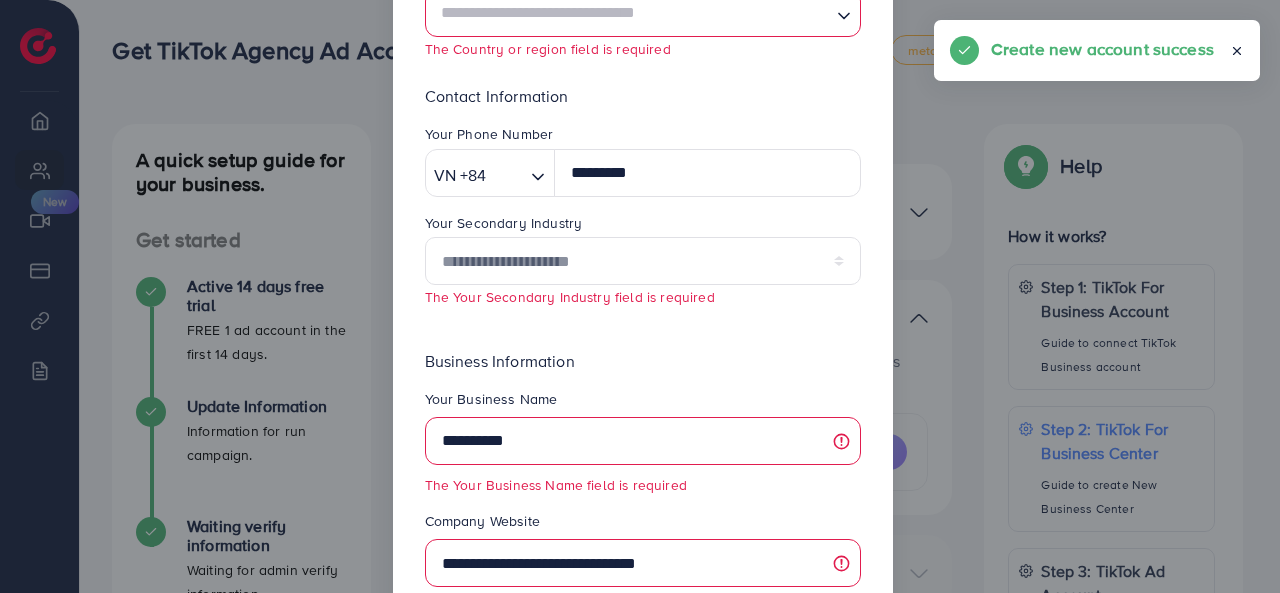 type 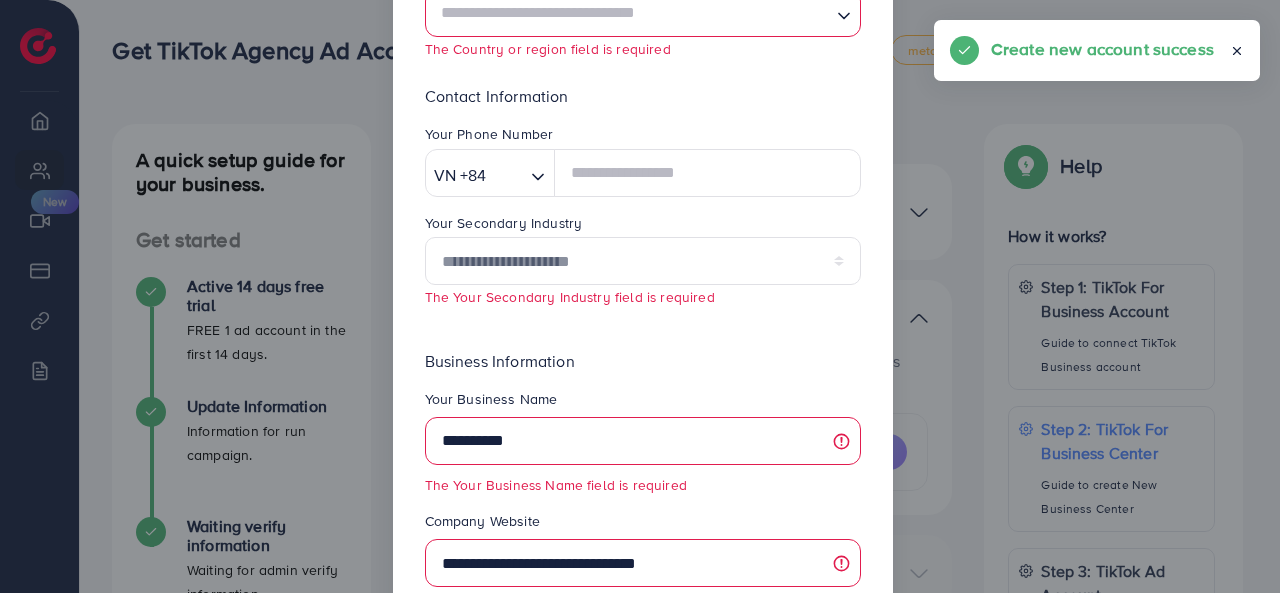 select 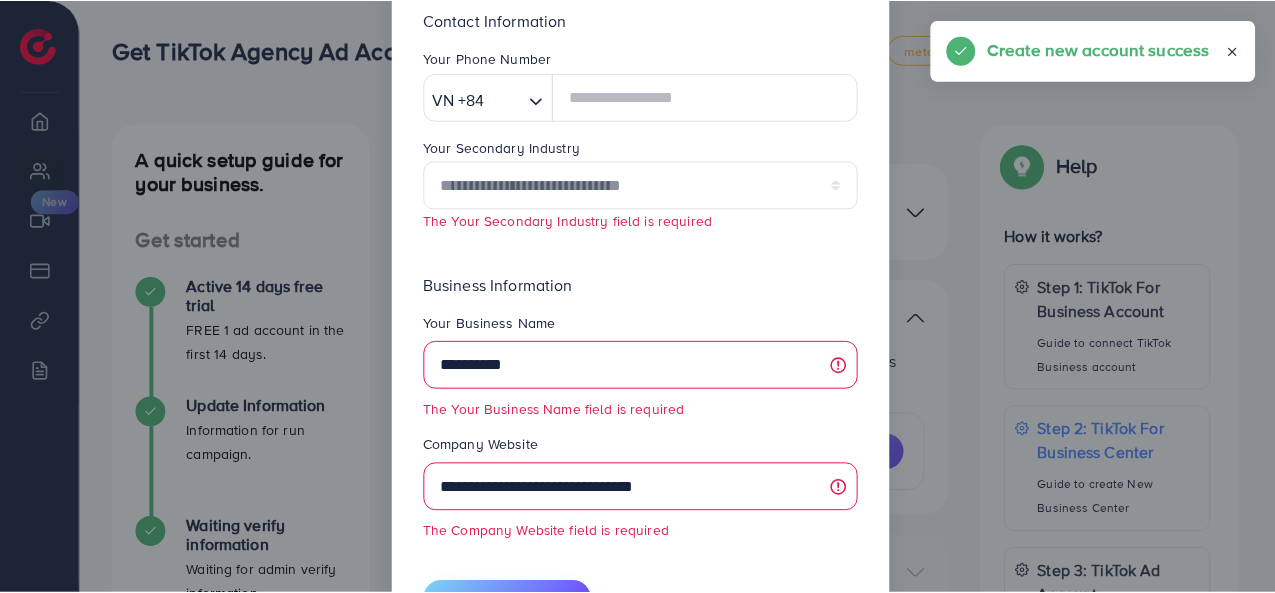 scroll, scrollTop: 244, scrollLeft: 0, axis: vertical 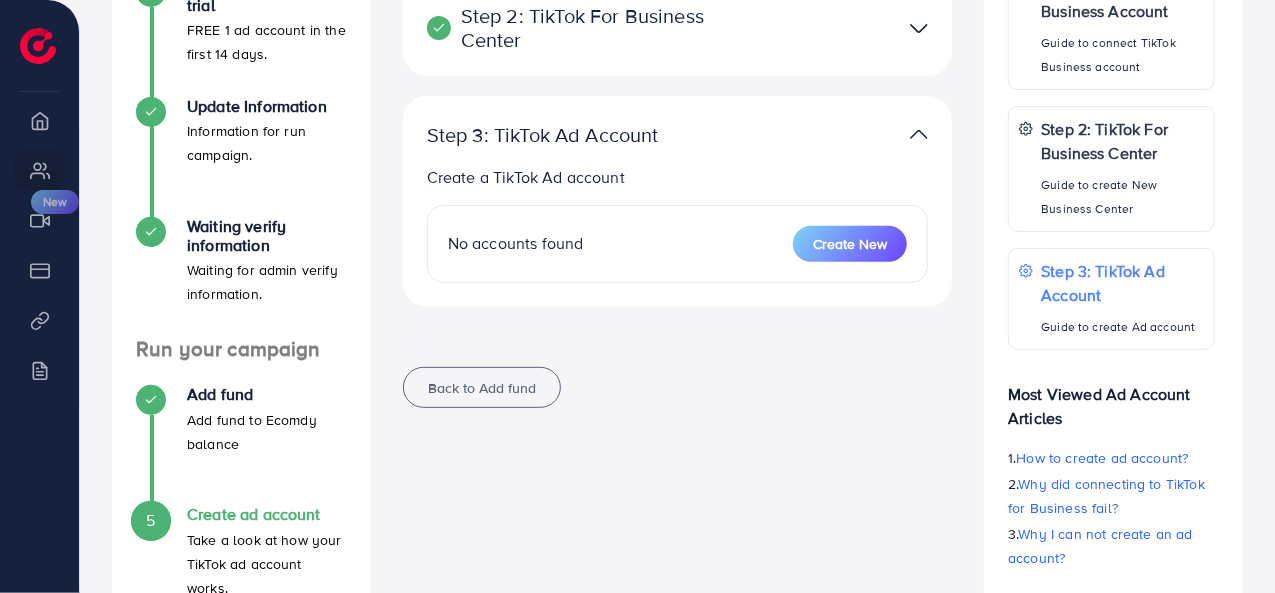 click on "No accounts found  Create New" at bounding box center (678, 244) 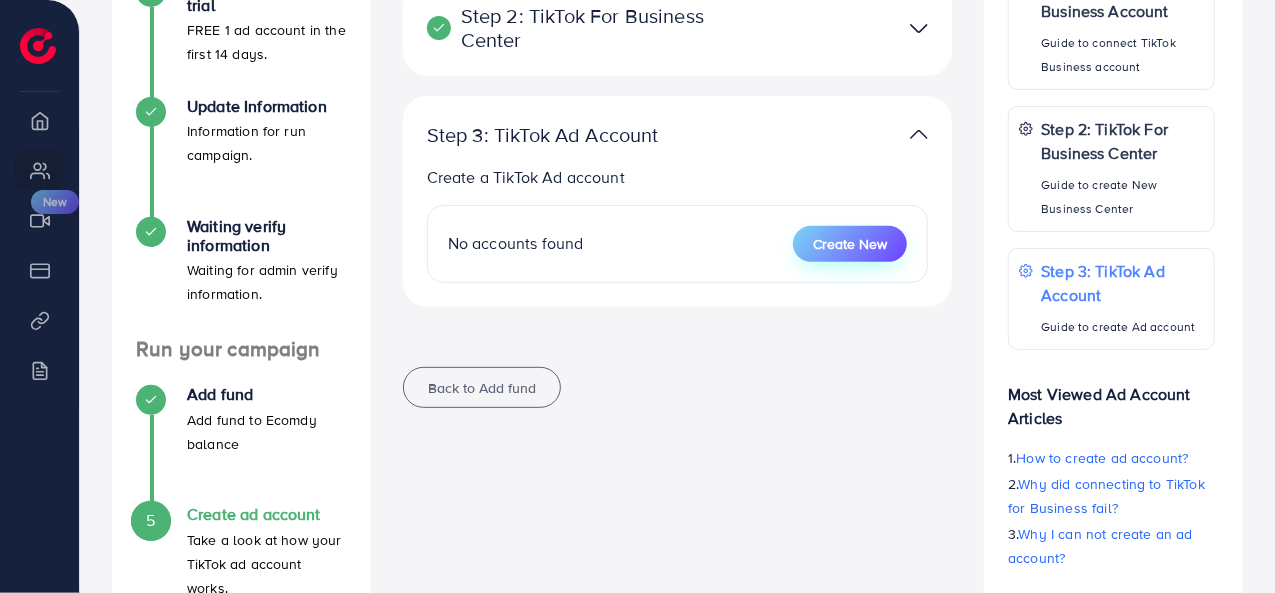 click on "Create New" at bounding box center [850, 244] 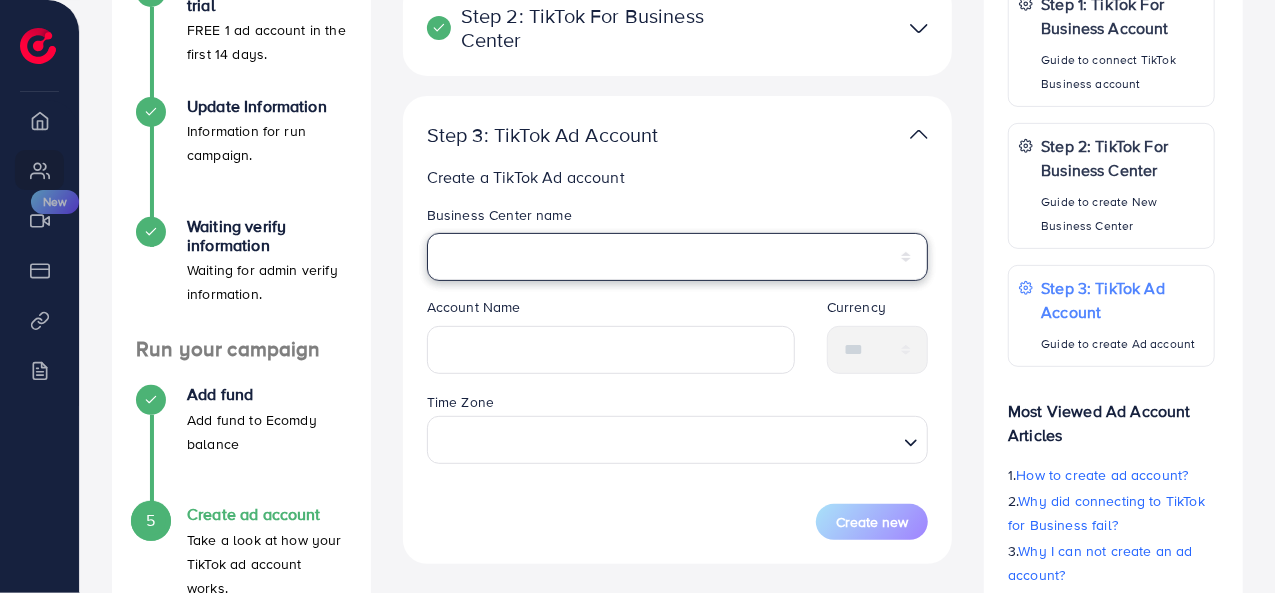 click on "**********" at bounding box center [678, 257] 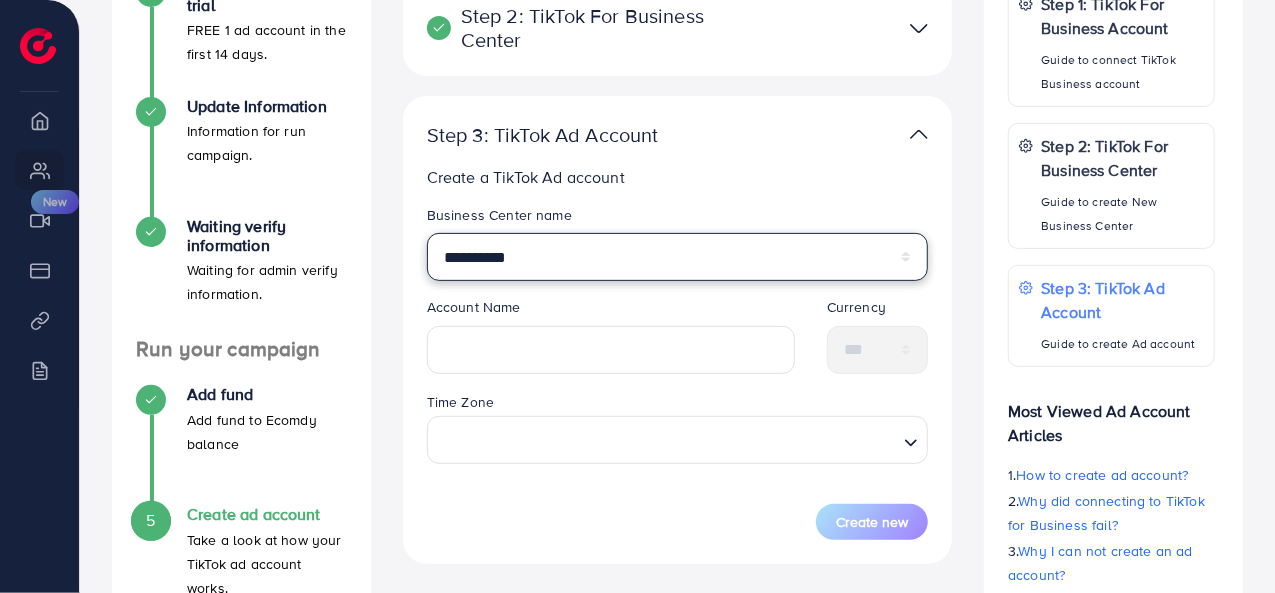click on "**********" at bounding box center (678, 257) 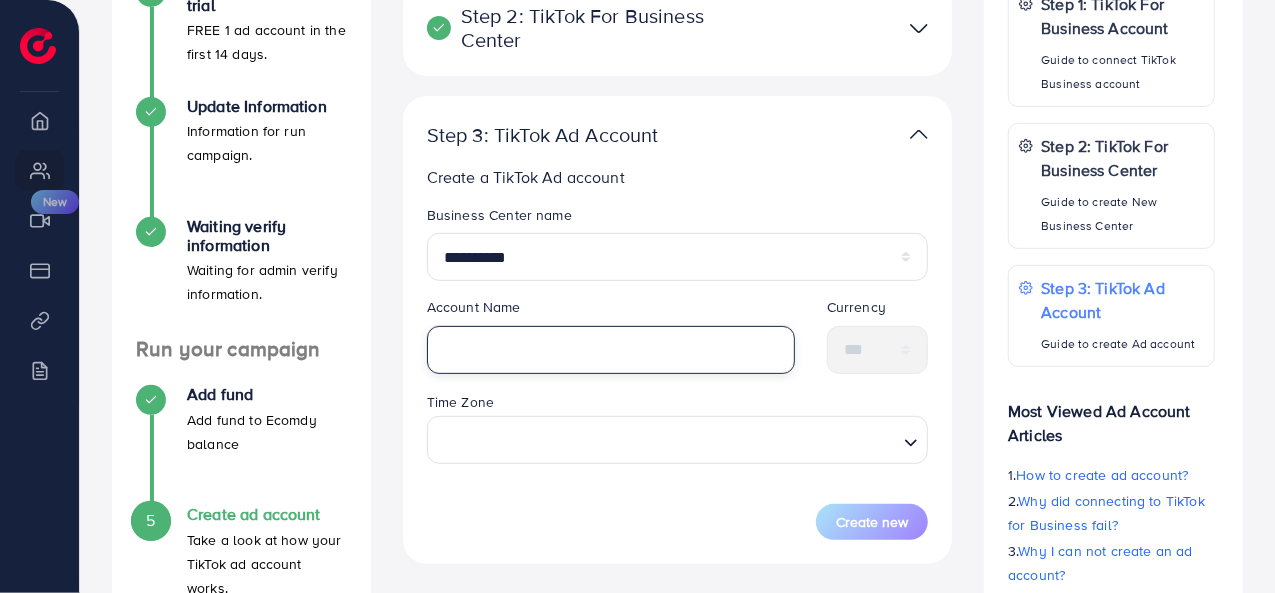 click at bounding box center [611, 350] 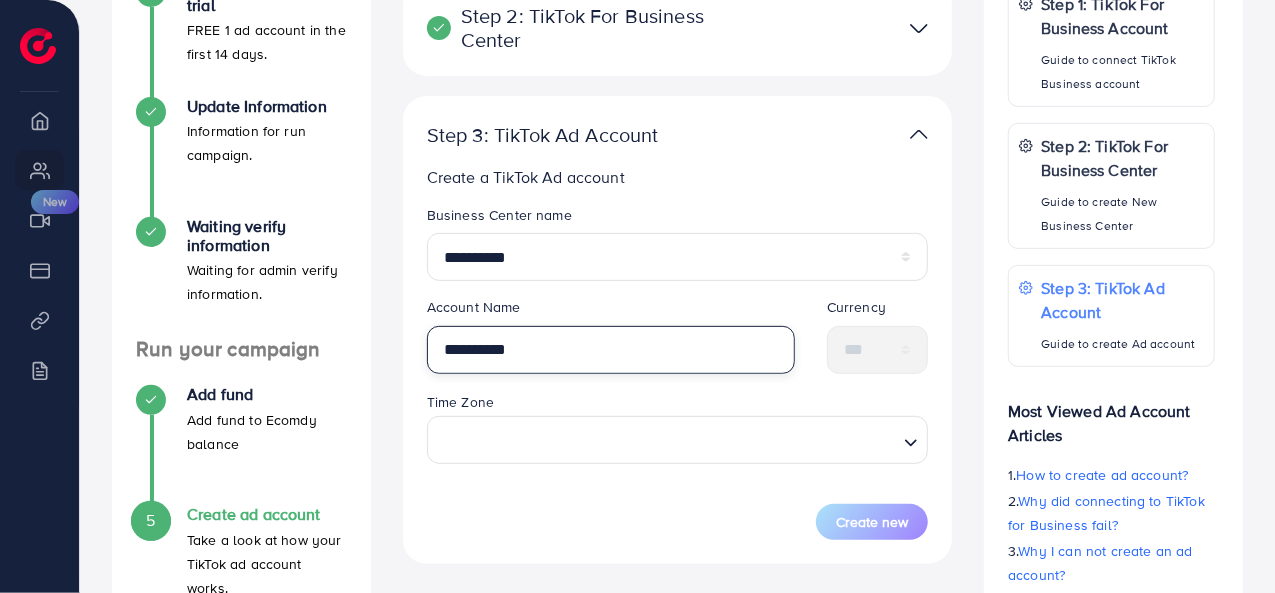 type on "**********" 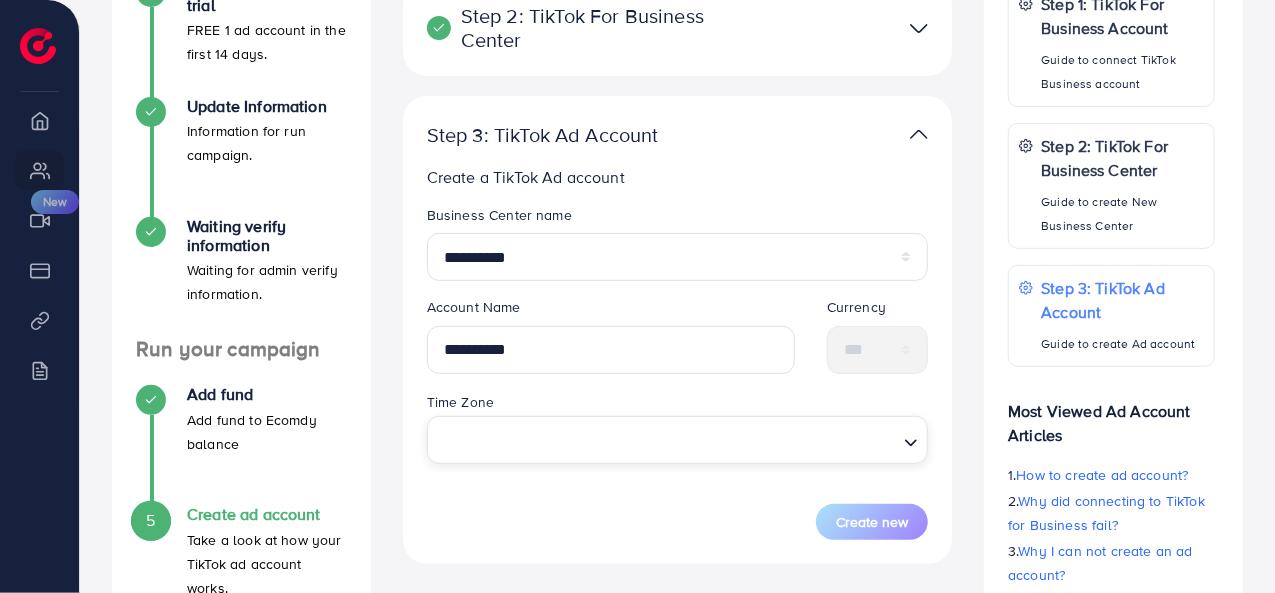 click at bounding box center [666, 440] 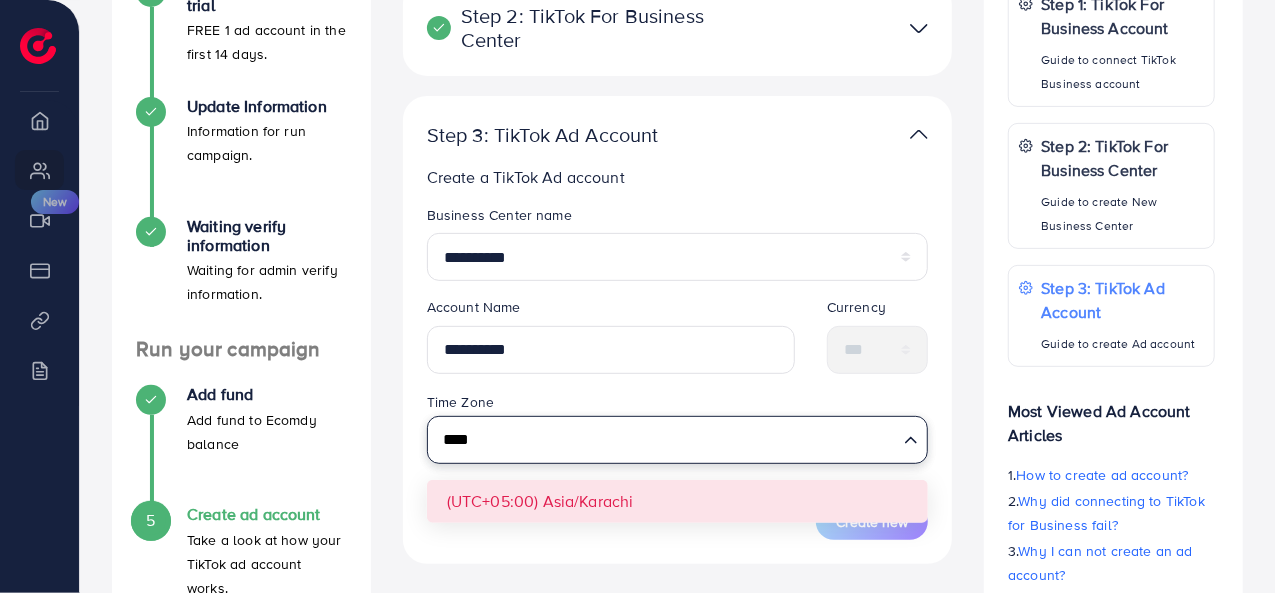 type on "****" 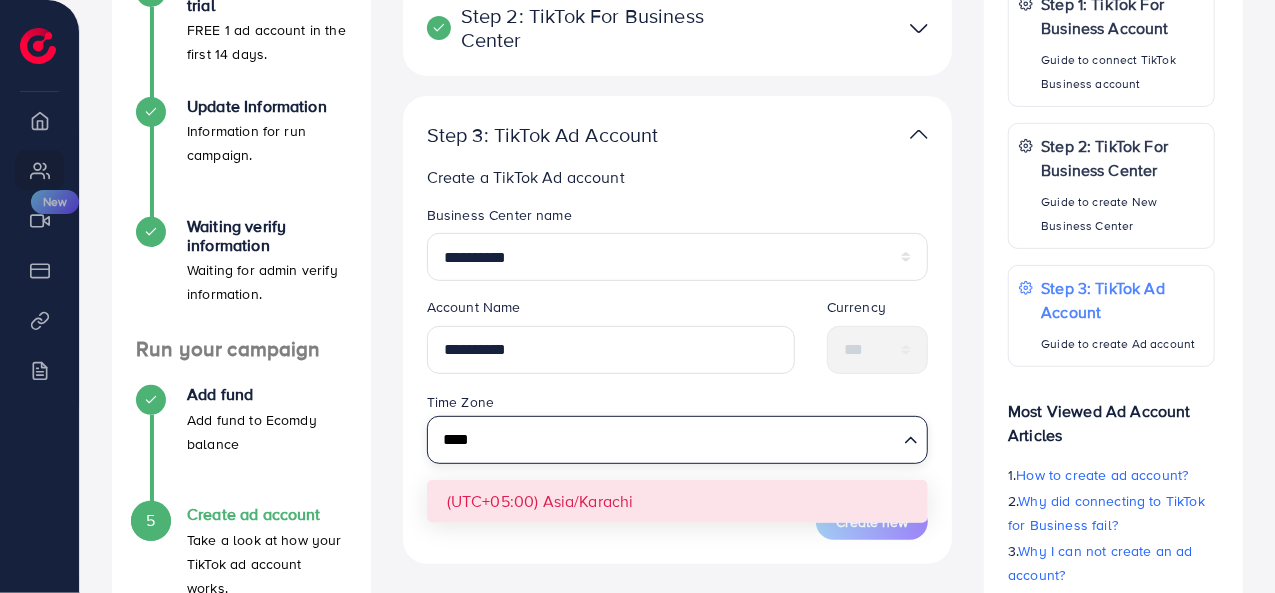 type 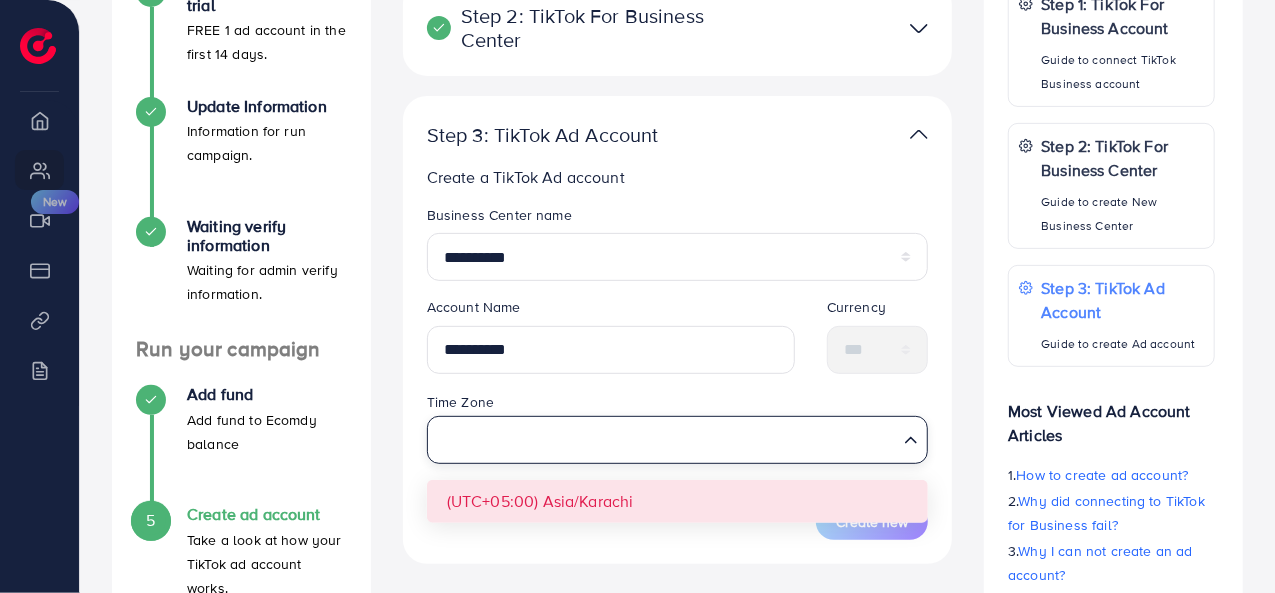 click on "**********" at bounding box center (678, 372) 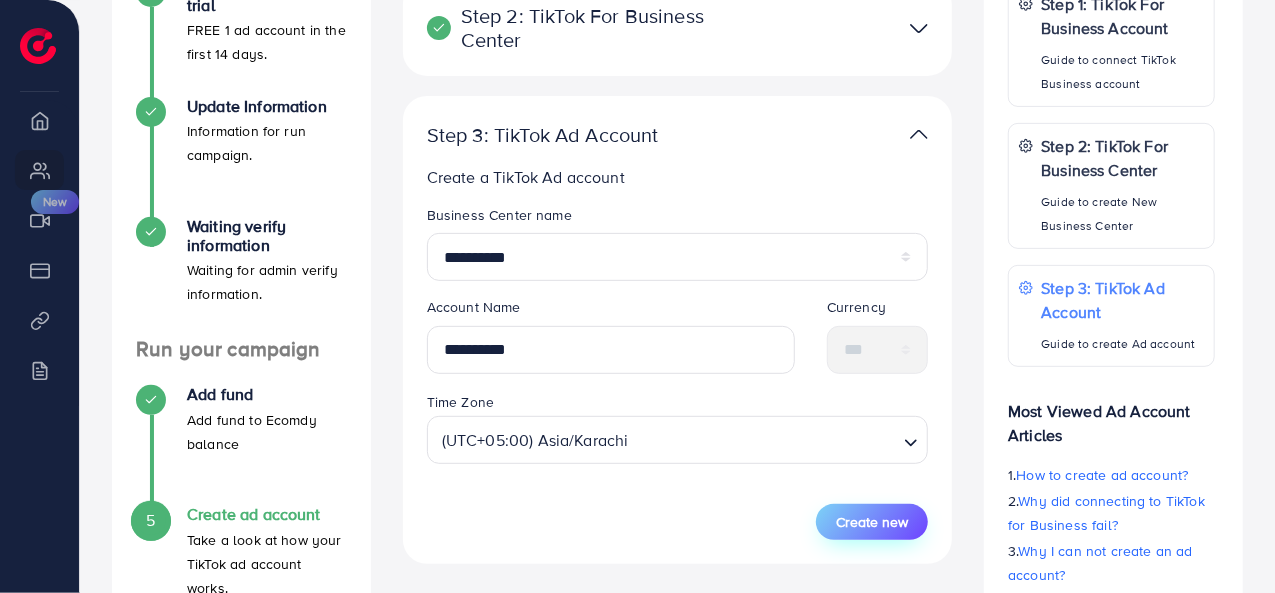 click on "Create new" at bounding box center [872, 522] 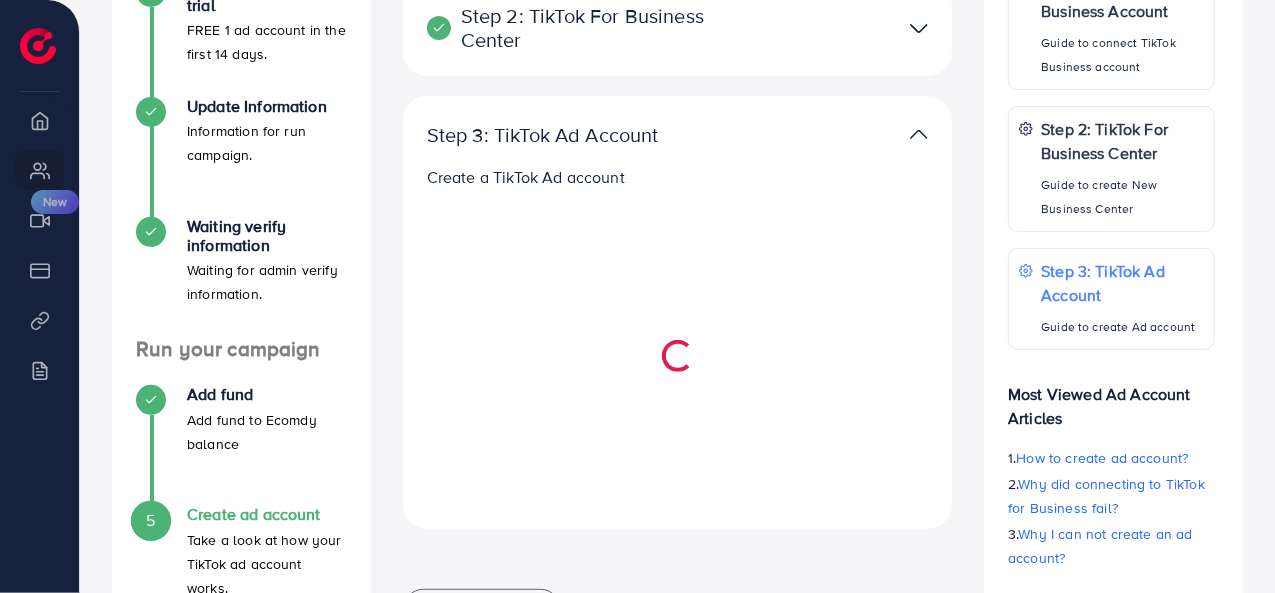select 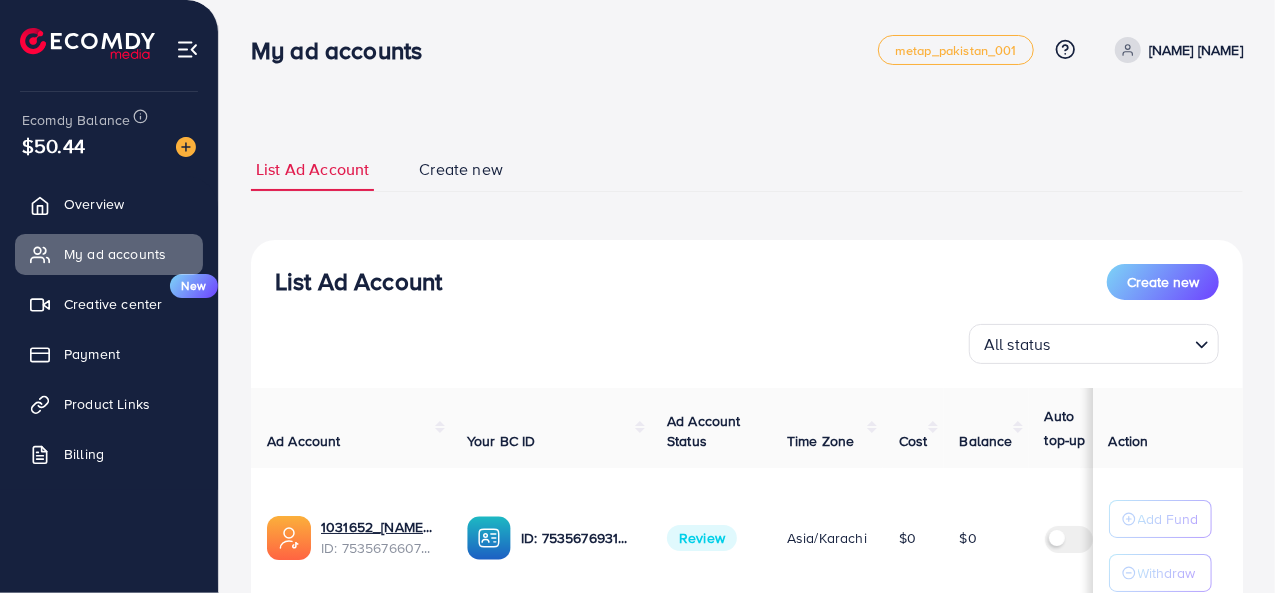 scroll, scrollTop: 162, scrollLeft: 0, axis: vertical 